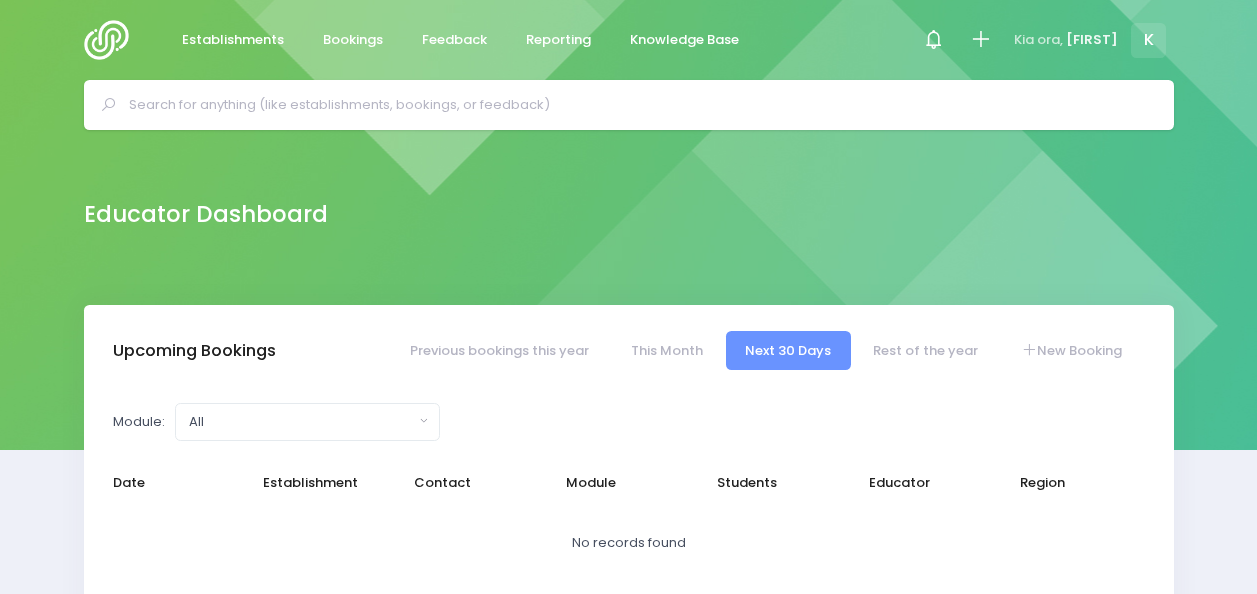 select on "5" 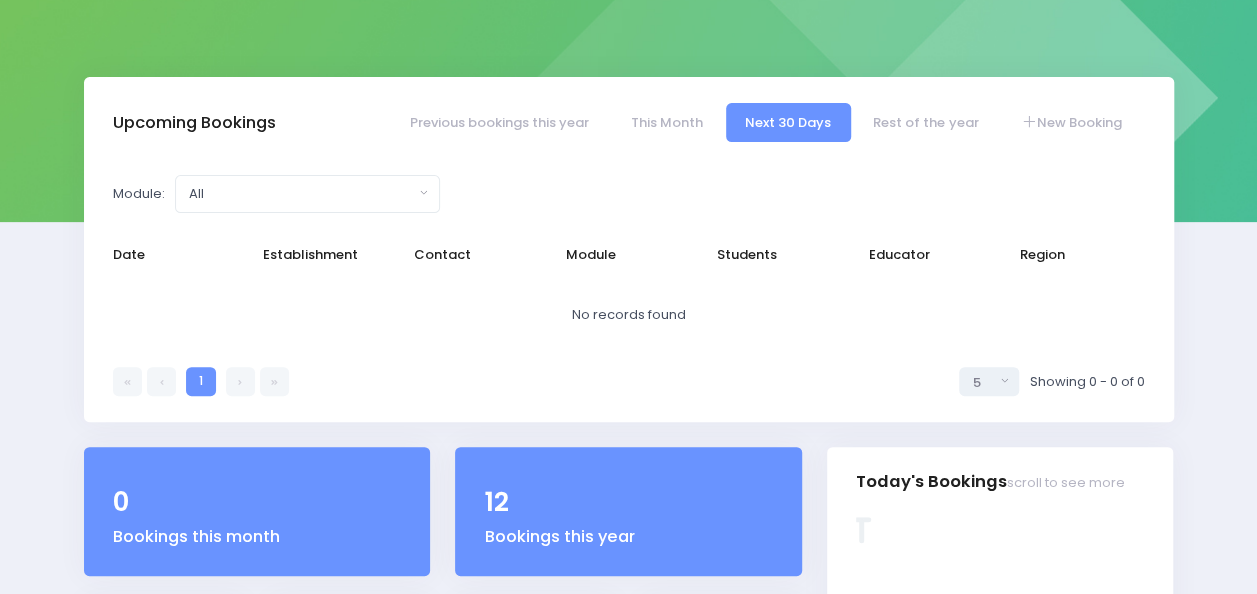 scroll, scrollTop: 227, scrollLeft: 0, axis: vertical 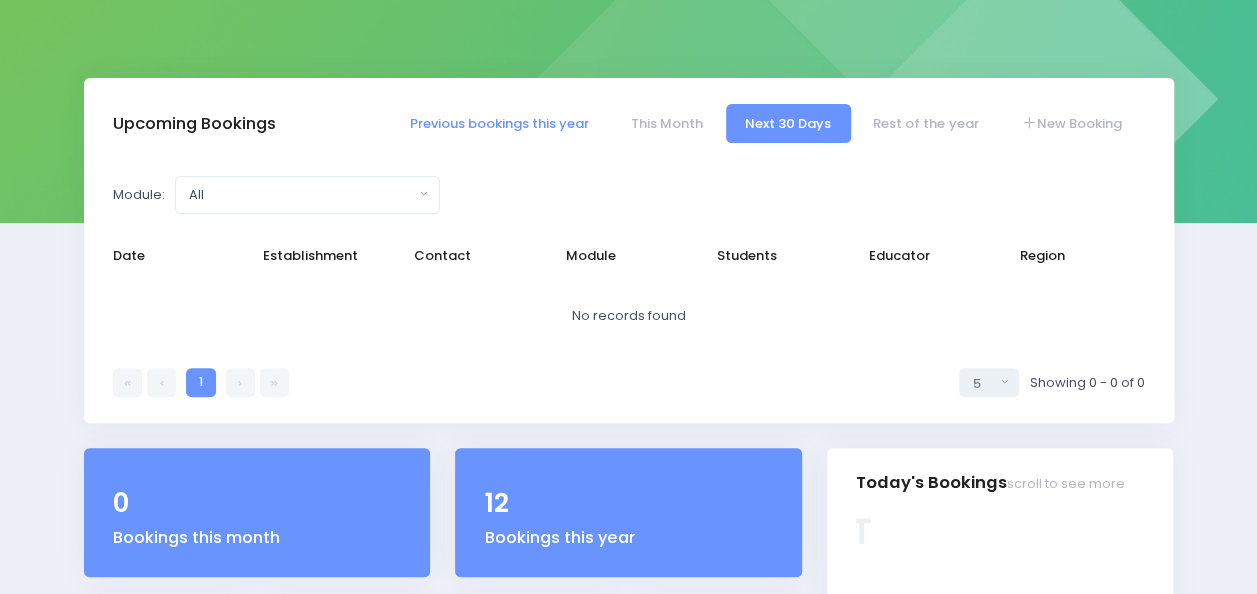 click on "Previous bookings this year" at bounding box center [499, 123] 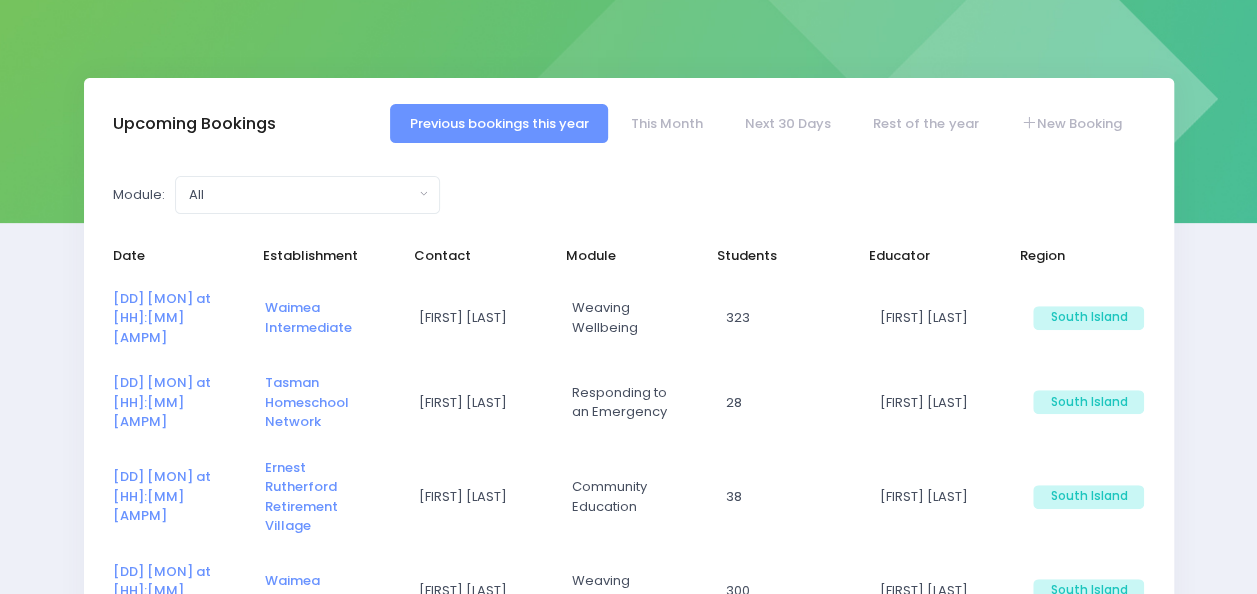 select on "5" 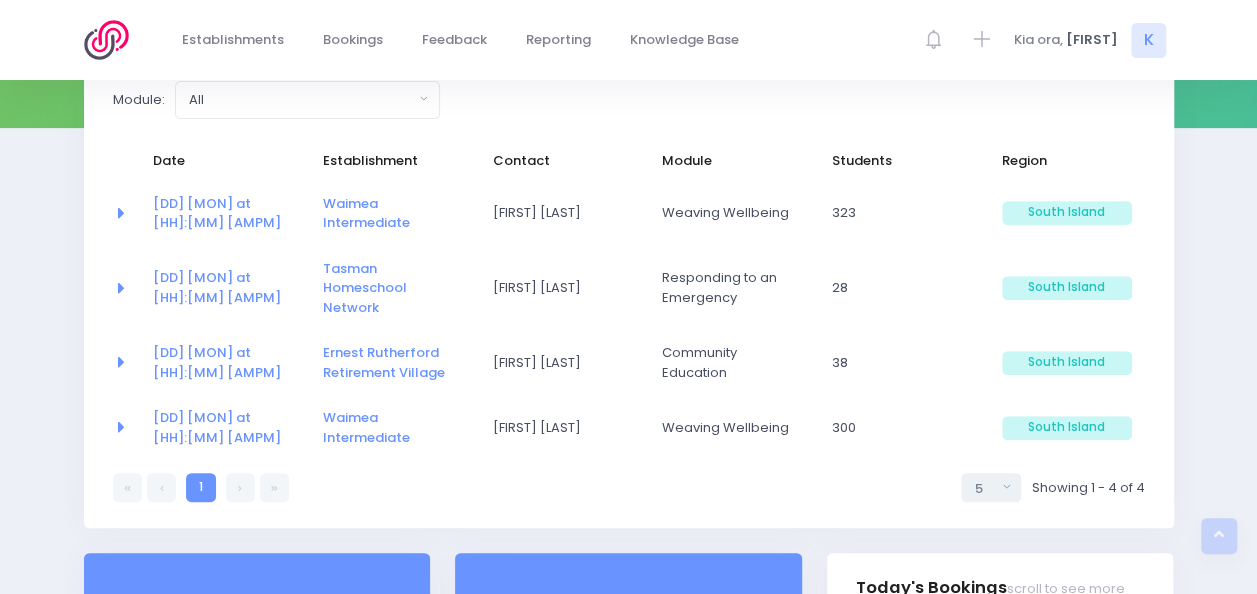 scroll, scrollTop: 325, scrollLeft: 0, axis: vertical 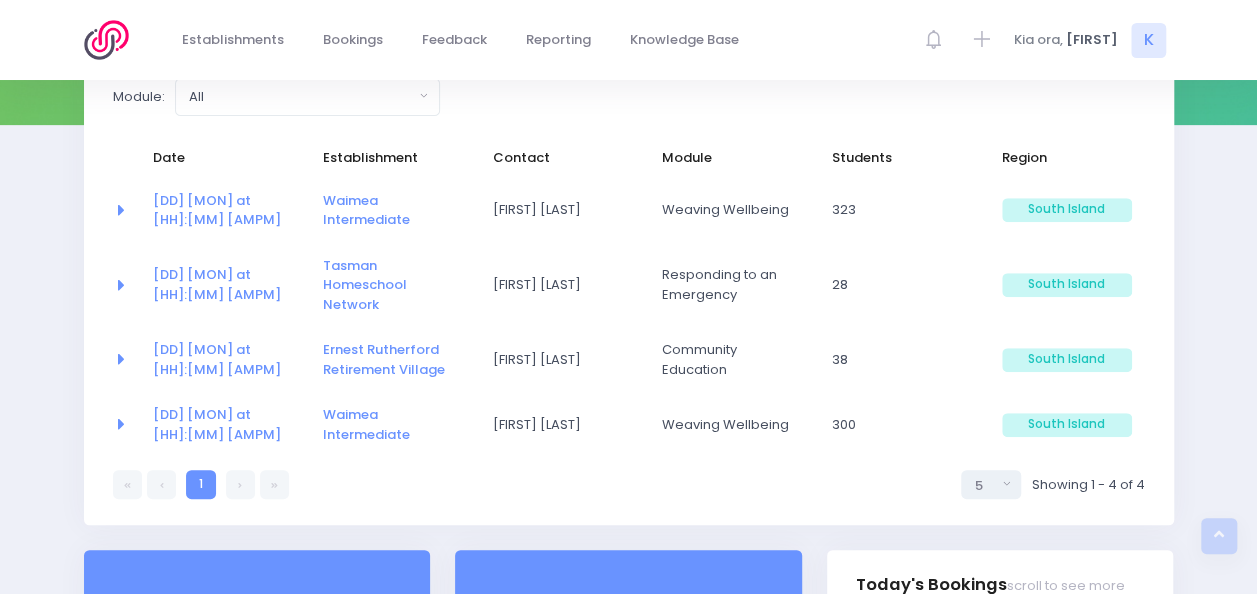 click at bounding box center [240, 484] 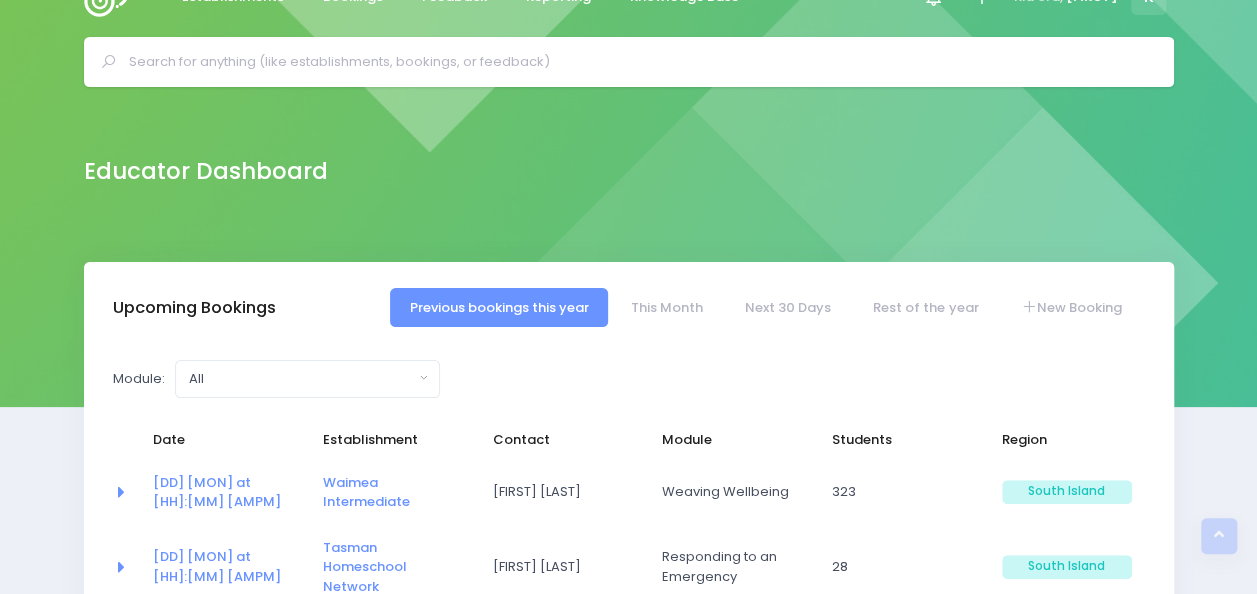 scroll, scrollTop: 0, scrollLeft: 0, axis: both 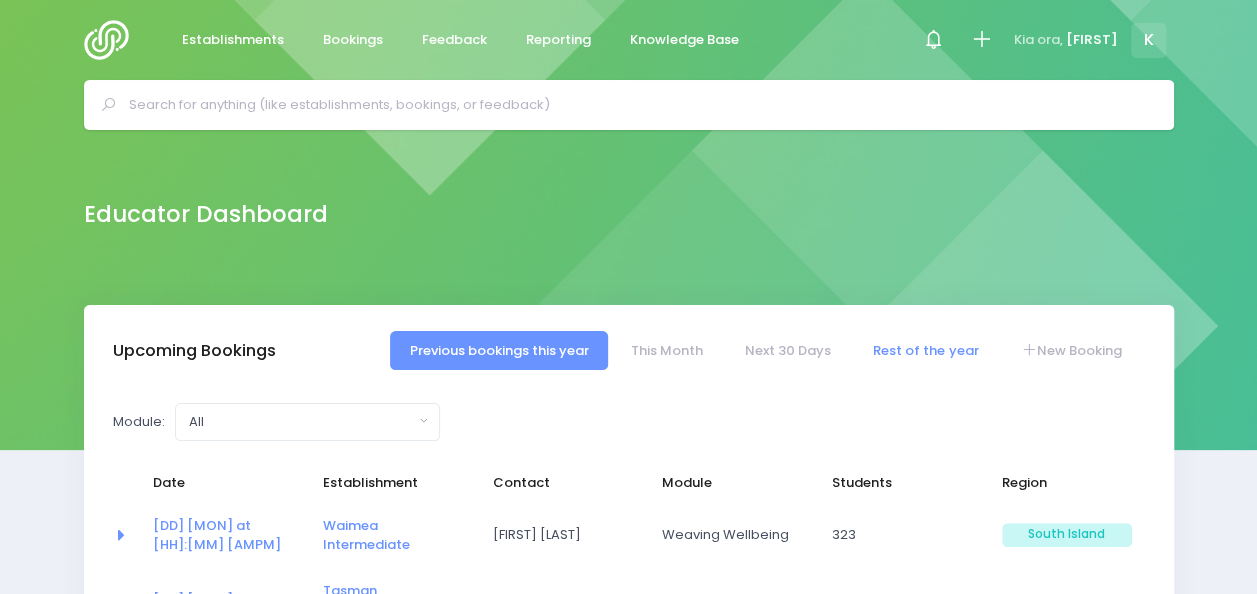 click on "Rest of the year" at bounding box center (926, 350) 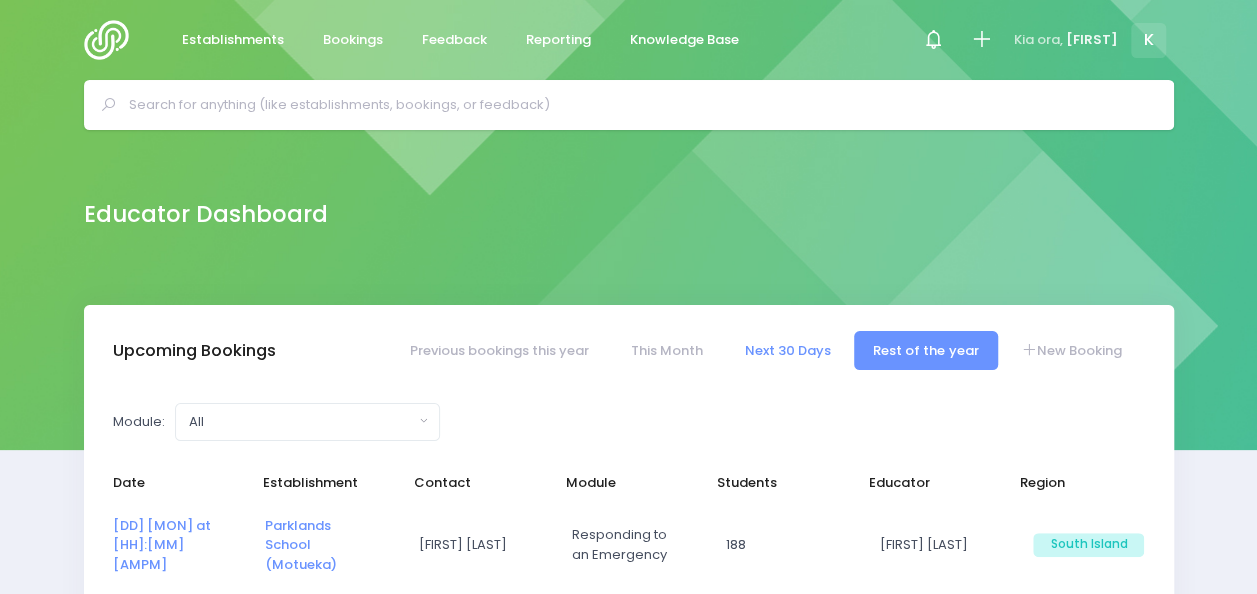 select on "5" 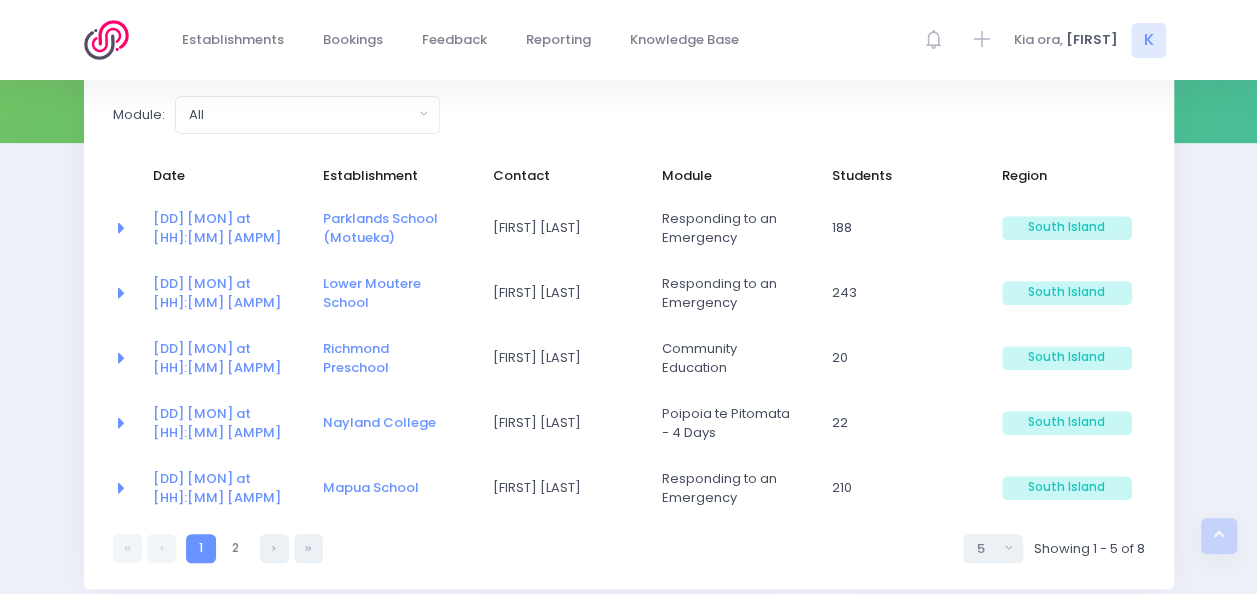 scroll, scrollTop: 306, scrollLeft: 0, axis: vertical 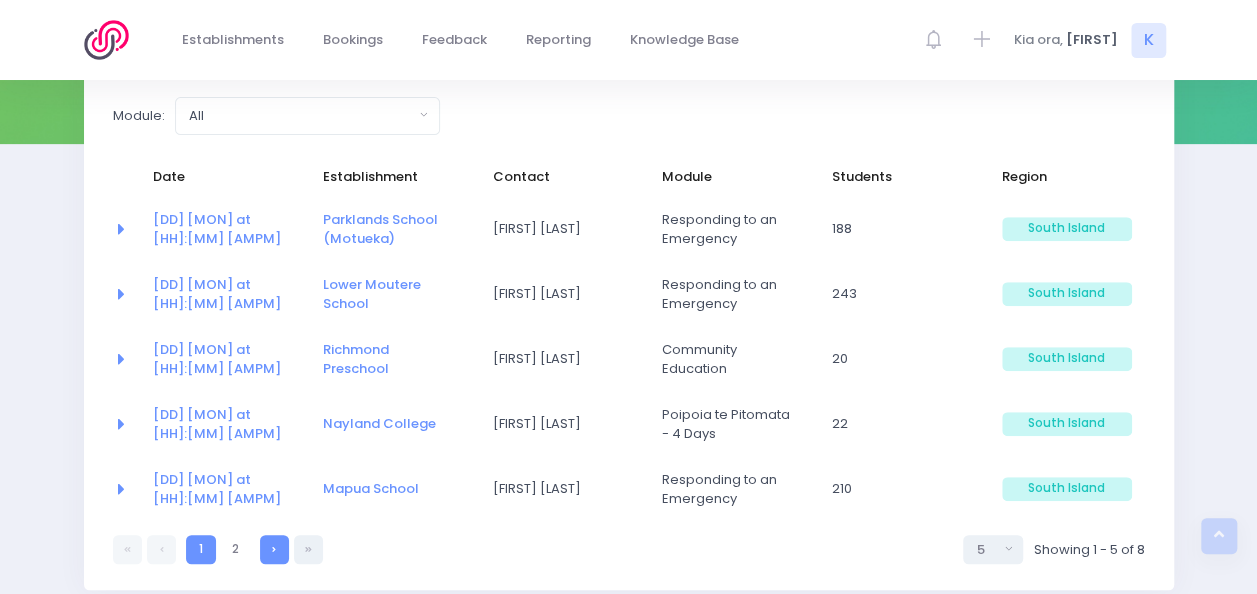 click at bounding box center (274, 549) 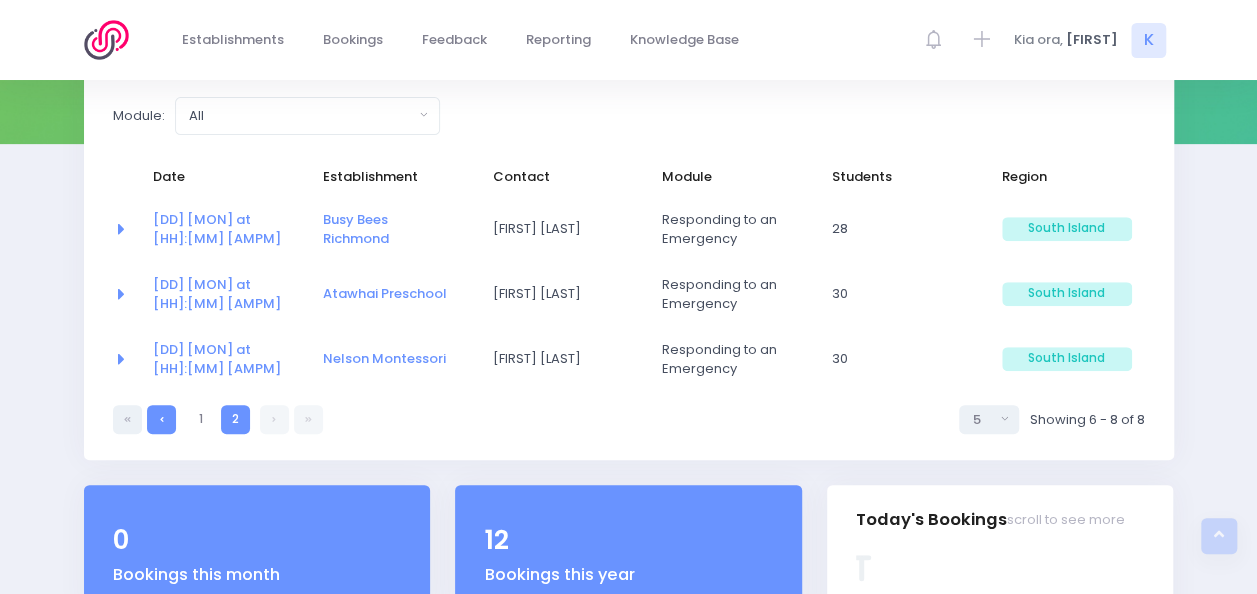 click at bounding box center [161, 419] 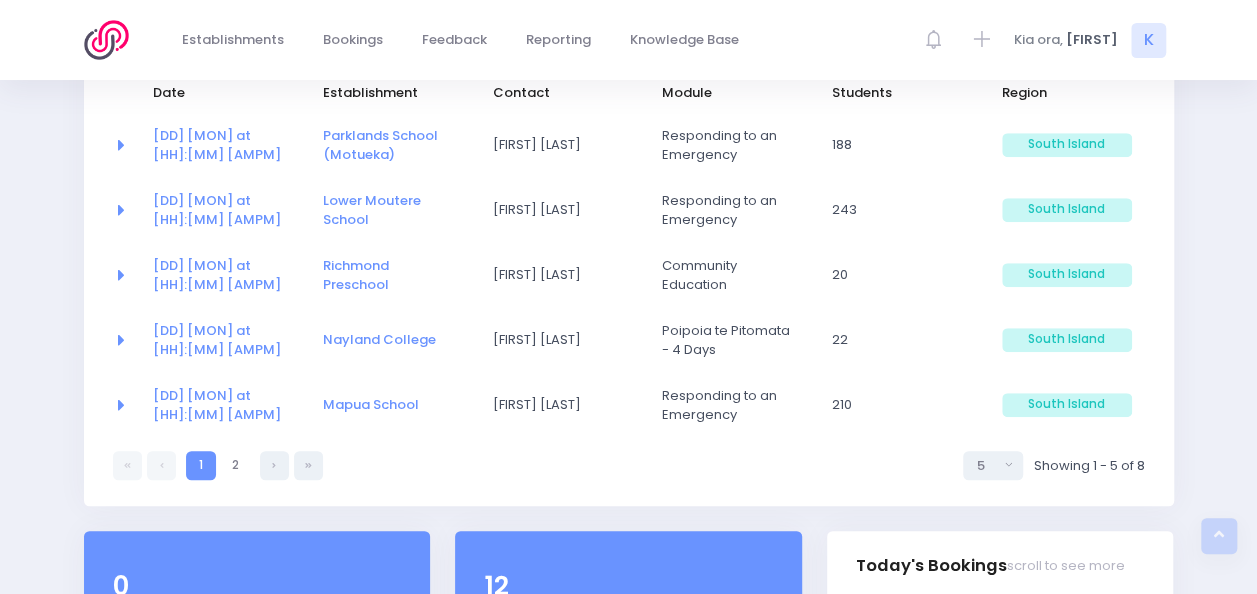scroll, scrollTop: 393, scrollLeft: 0, axis: vertical 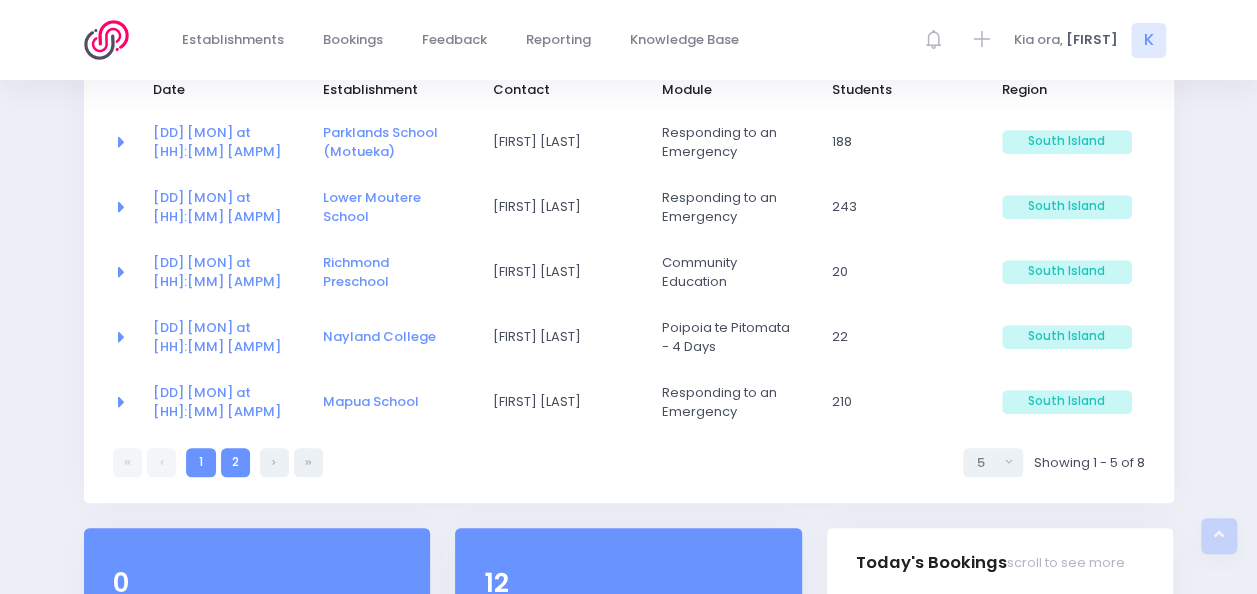 click on "2" at bounding box center [235, 462] 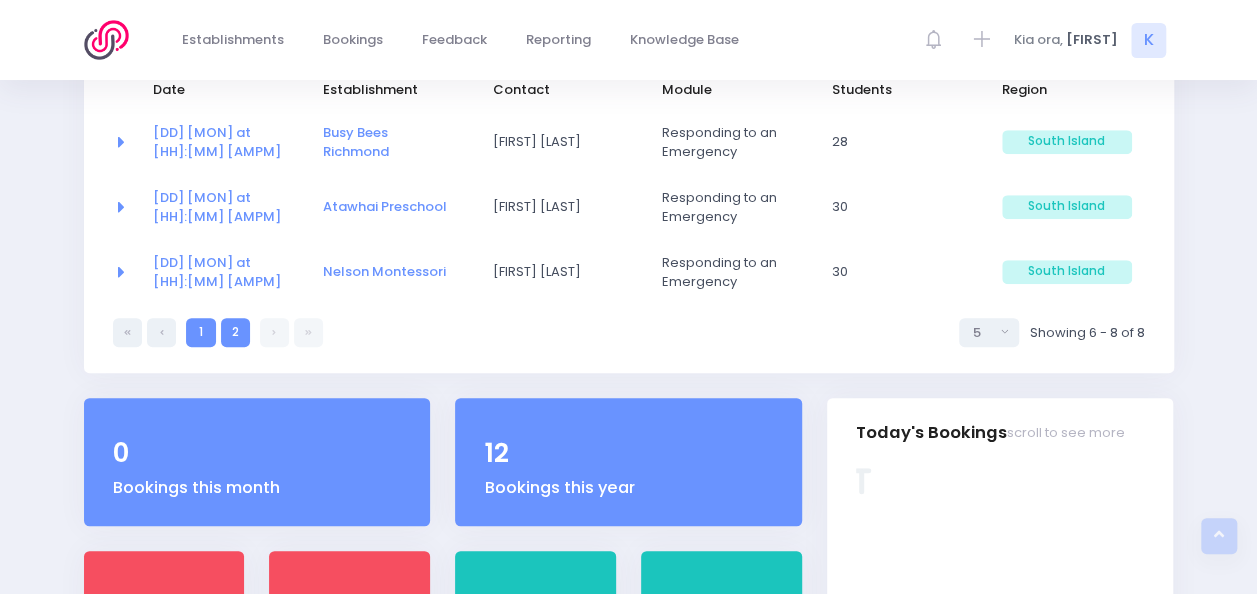click on "1" at bounding box center [200, 332] 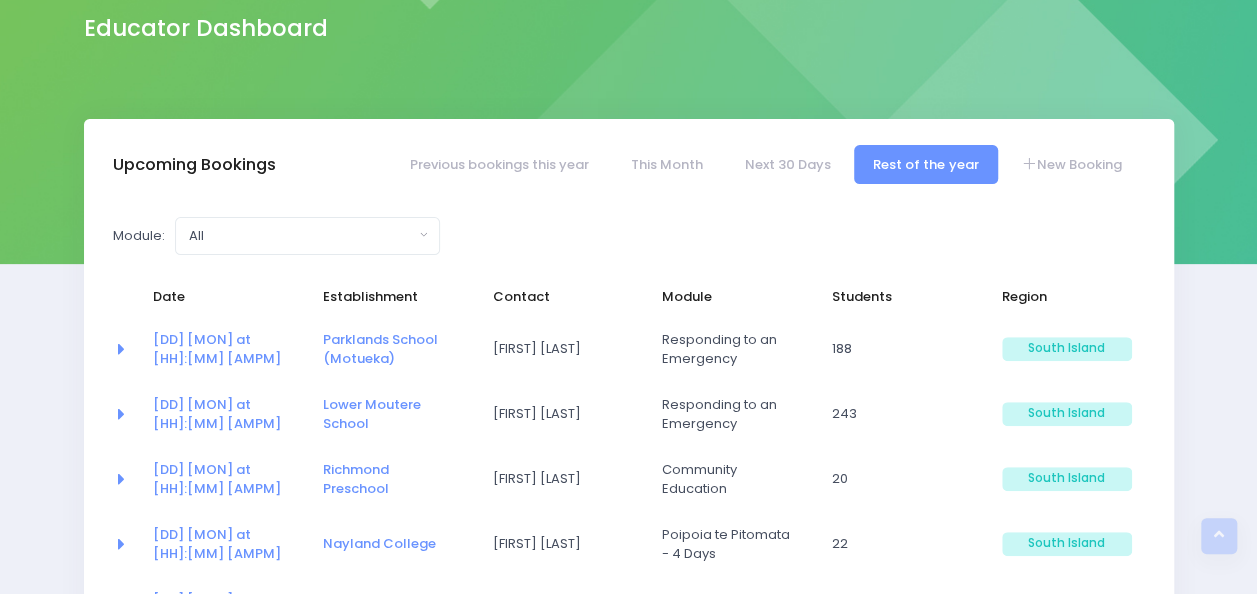 scroll, scrollTop: 184, scrollLeft: 0, axis: vertical 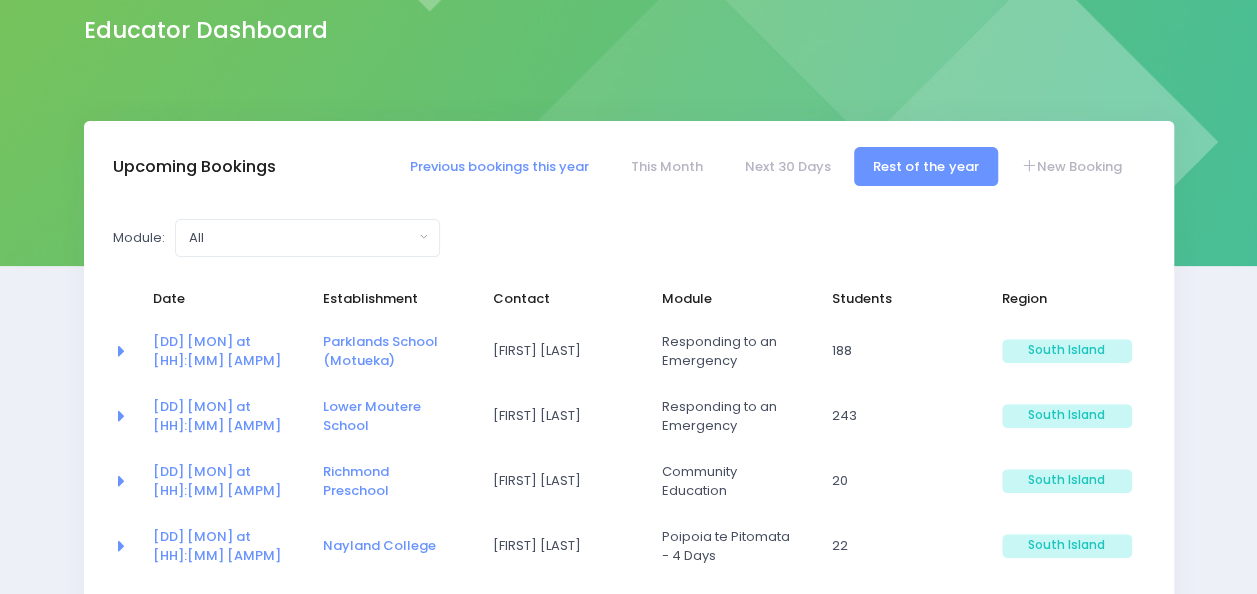 click on "Previous bookings this year" at bounding box center [499, 166] 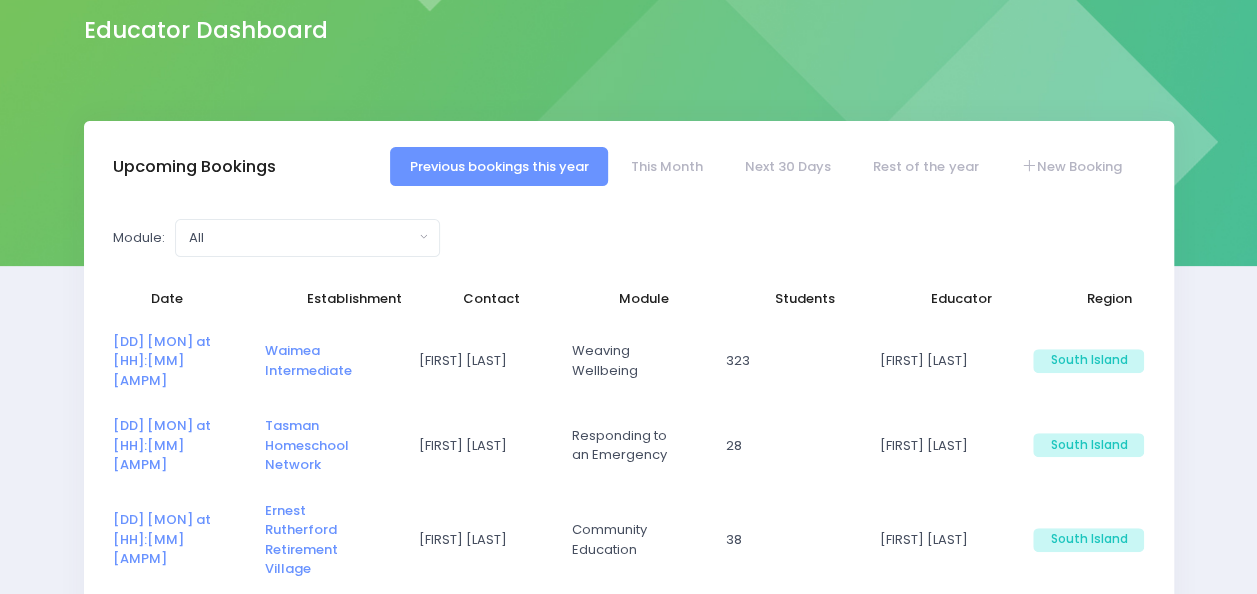 select on "5" 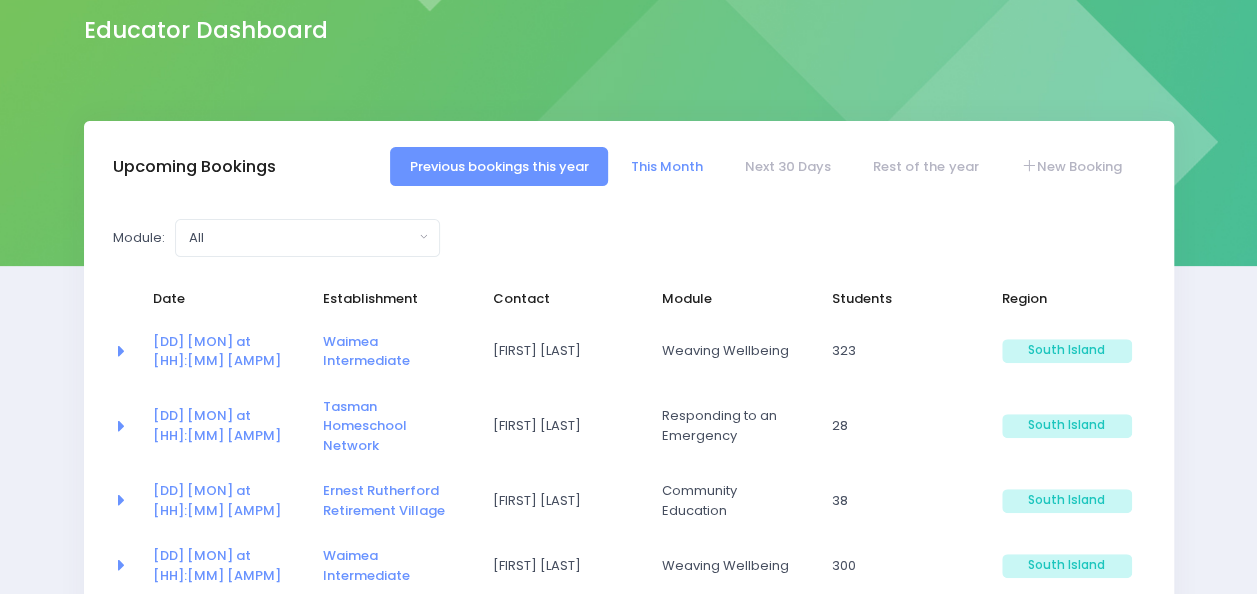 click on "This Month" at bounding box center (666, 166) 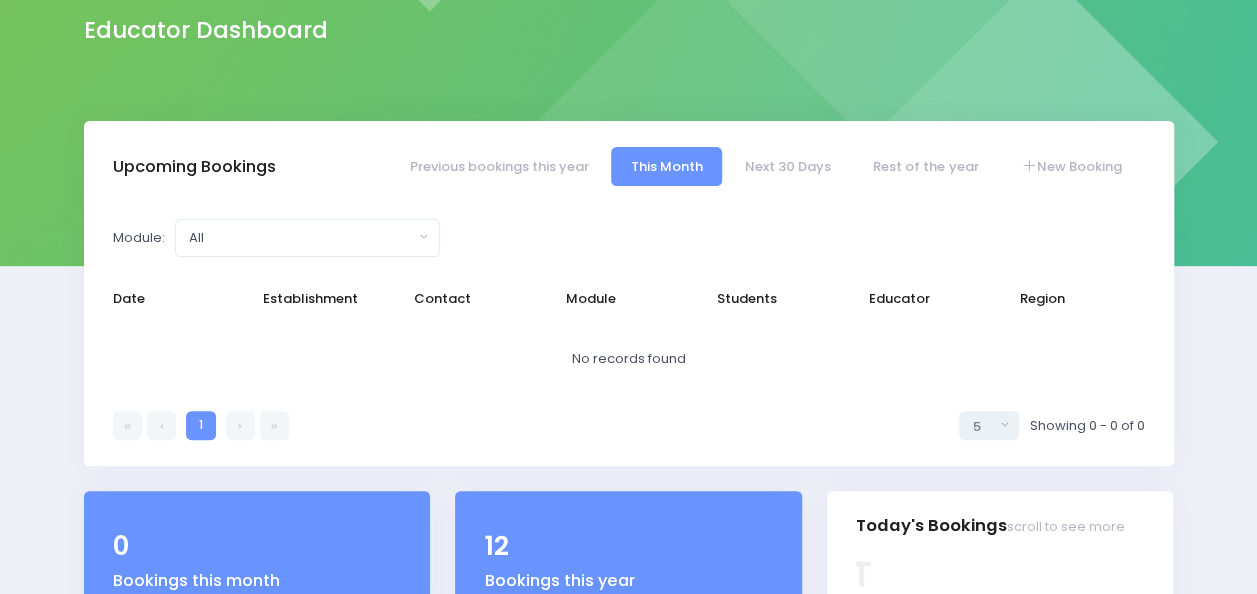 select on "5" 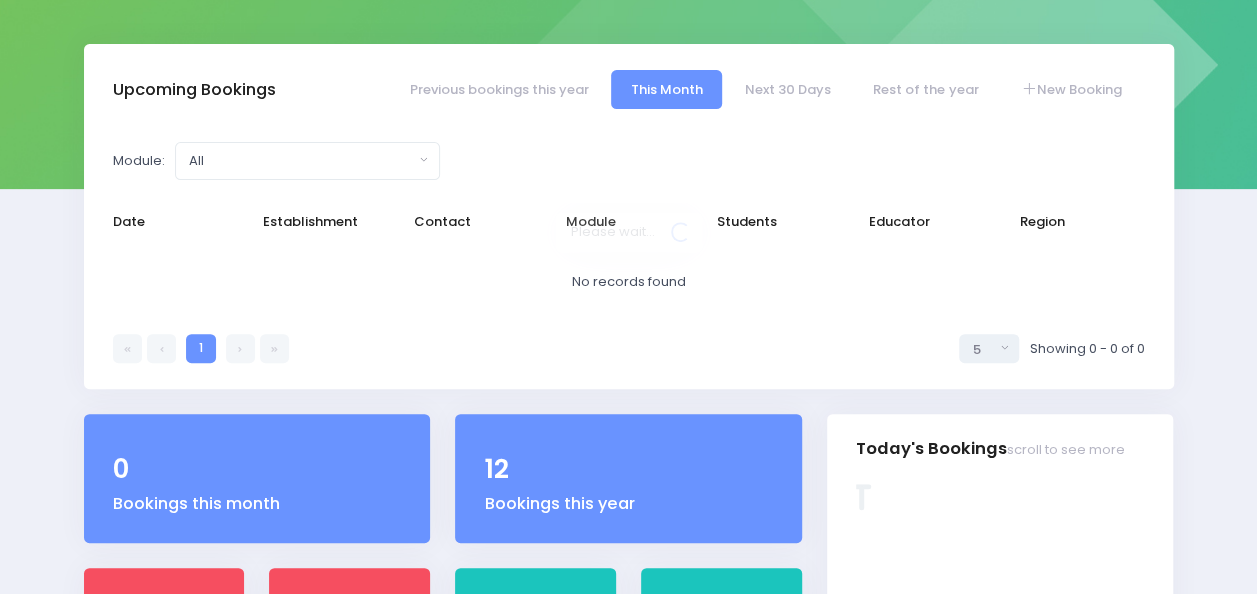 scroll, scrollTop: 262, scrollLeft: 0, axis: vertical 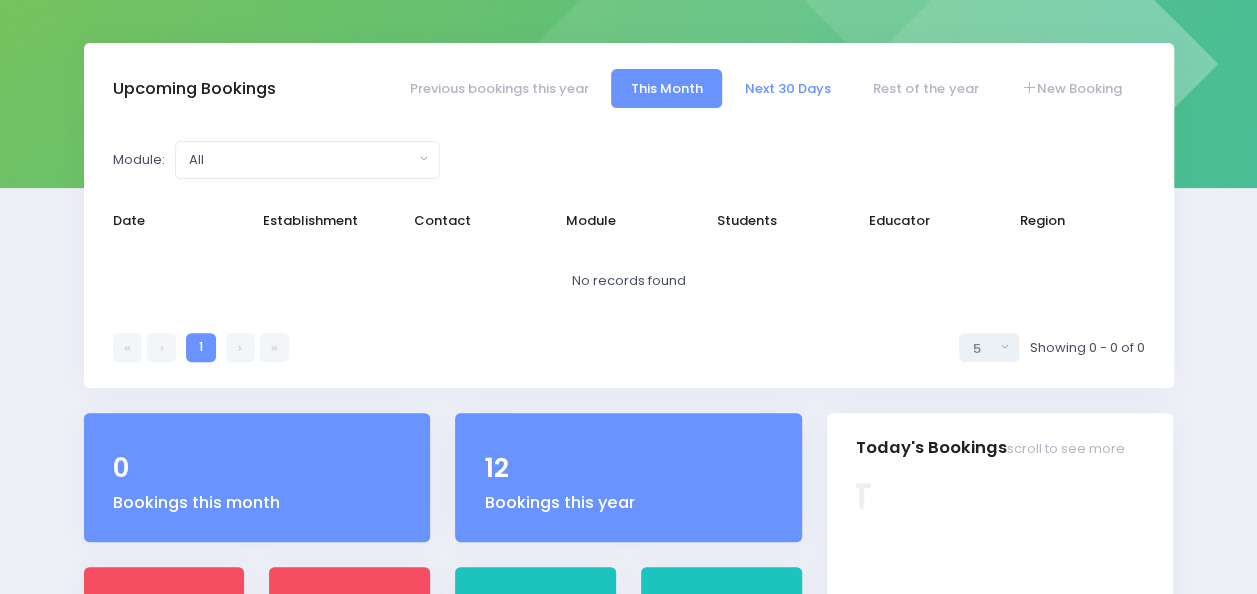 click on "Next 30 Days" at bounding box center [788, 88] 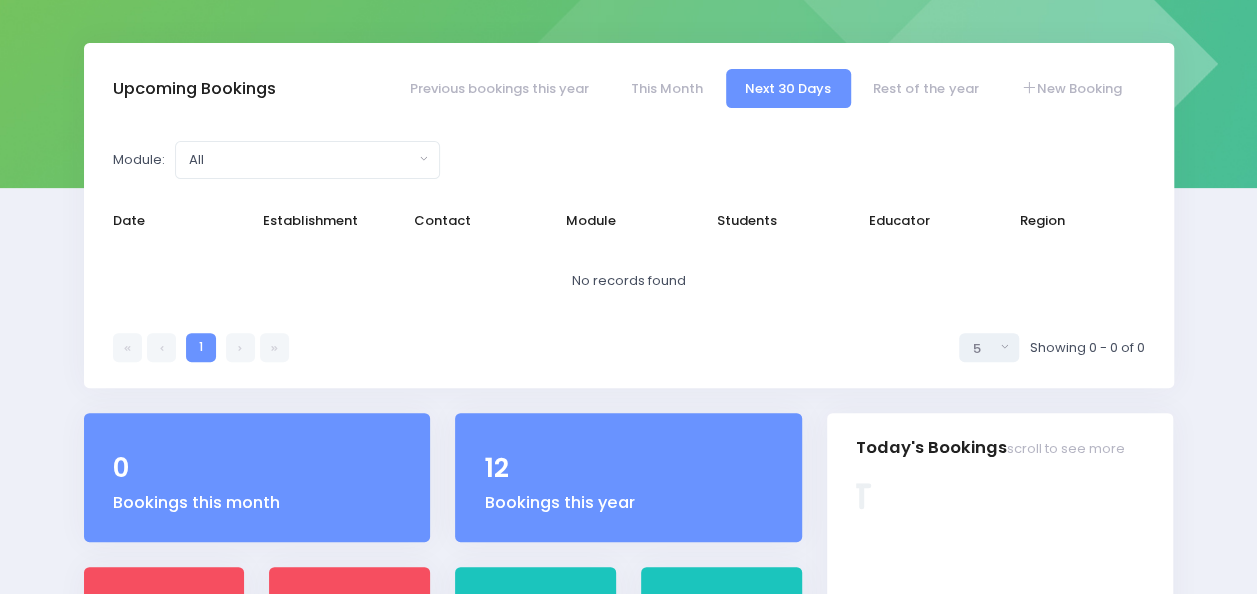 select on "5" 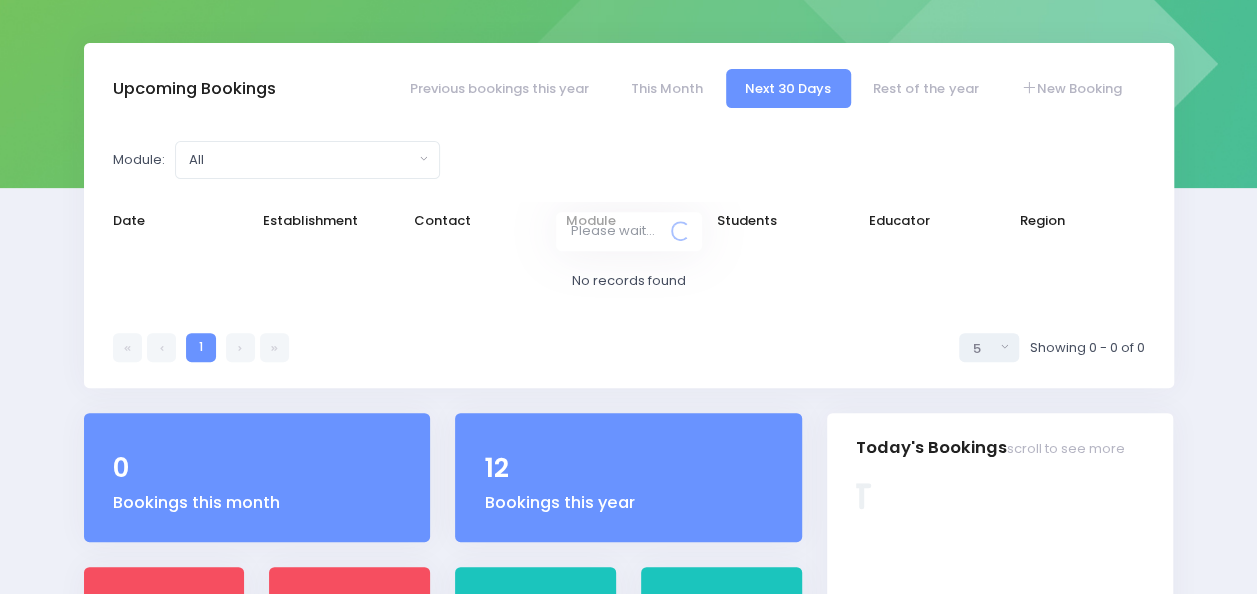 scroll, scrollTop: 295, scrollLeft: 0, axis: vertical 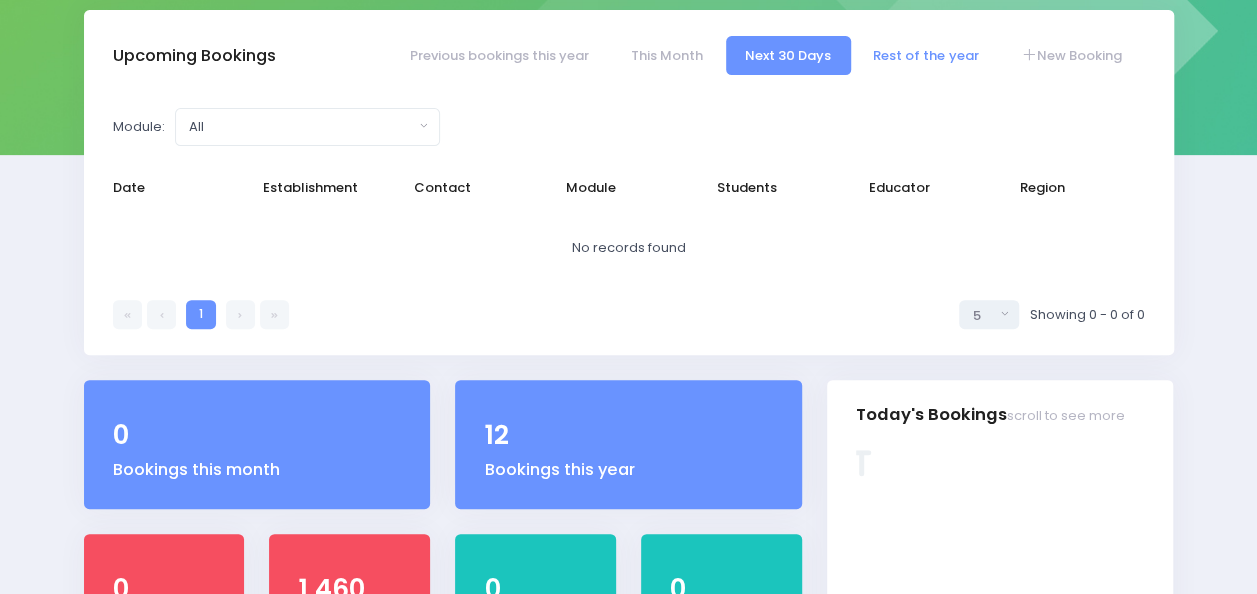 click on "Rest of the year" at bounding box center (926, 55) 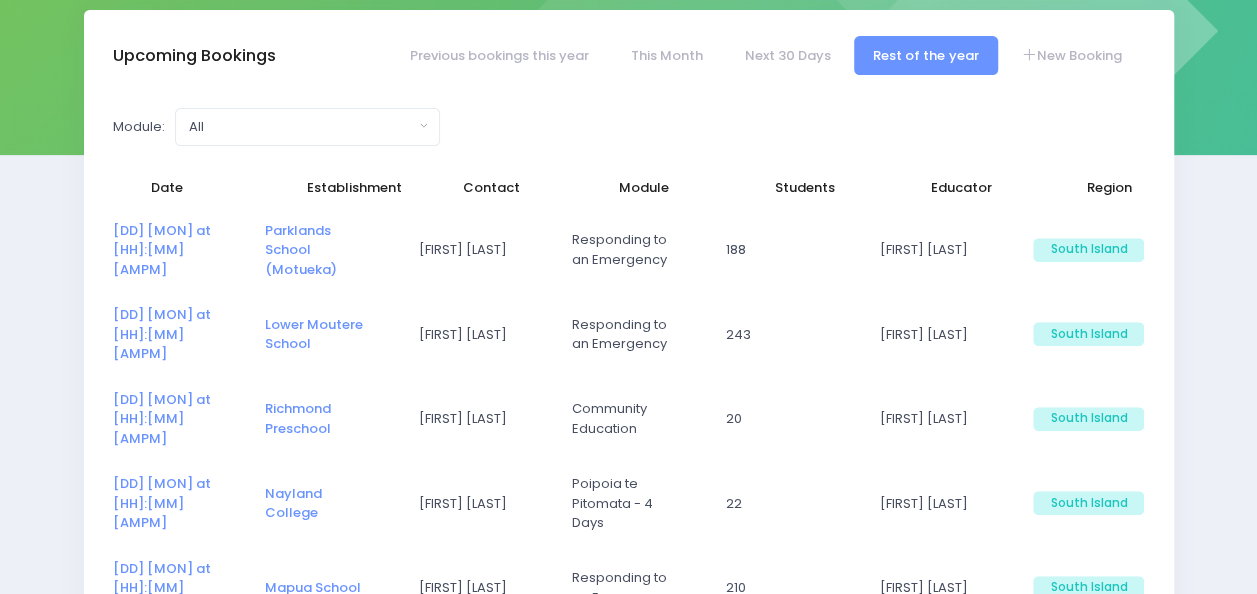 select on "5" 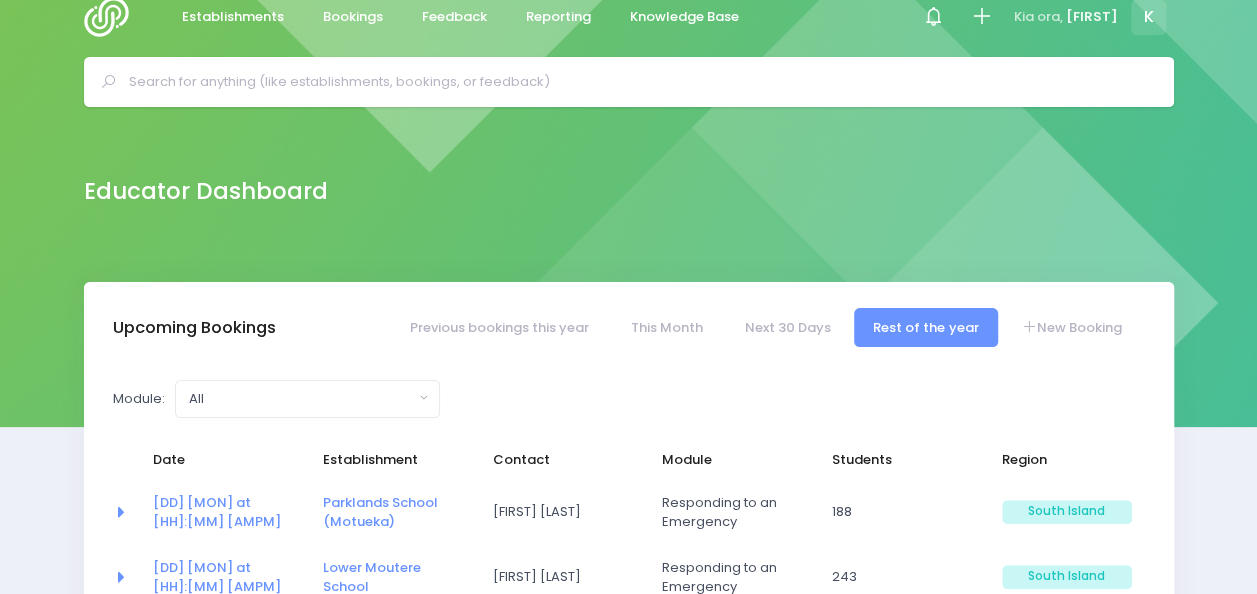 scroll, scrollTop: 0, scrollLeft: 0, axis: both 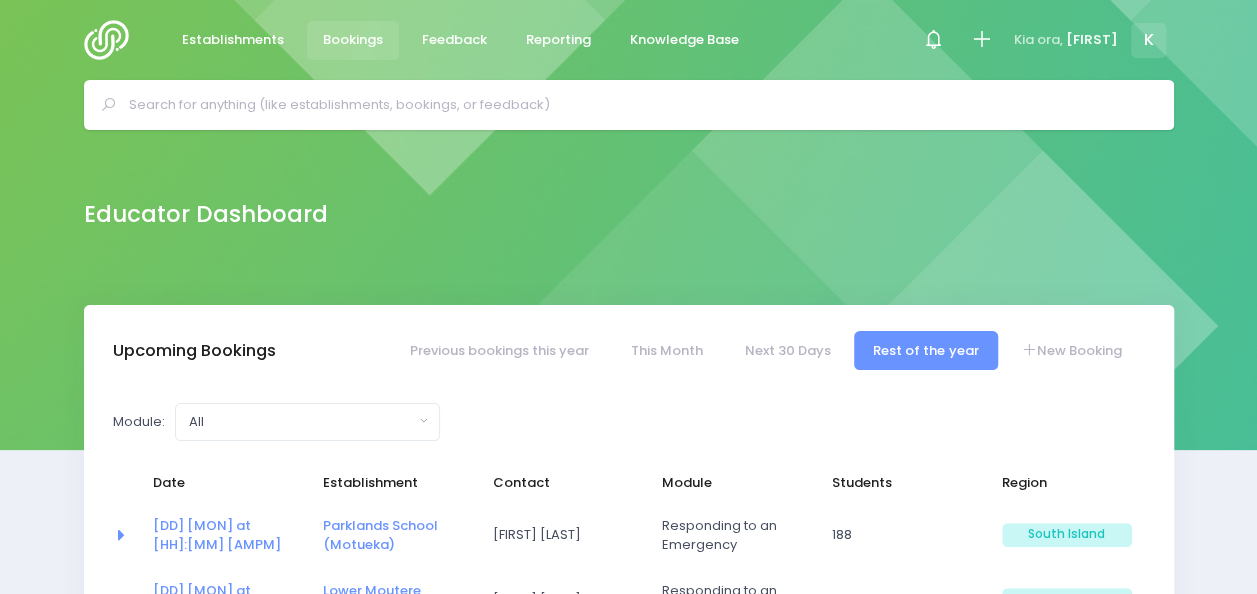 click on "Bookings" at bounding box center (353, 40) 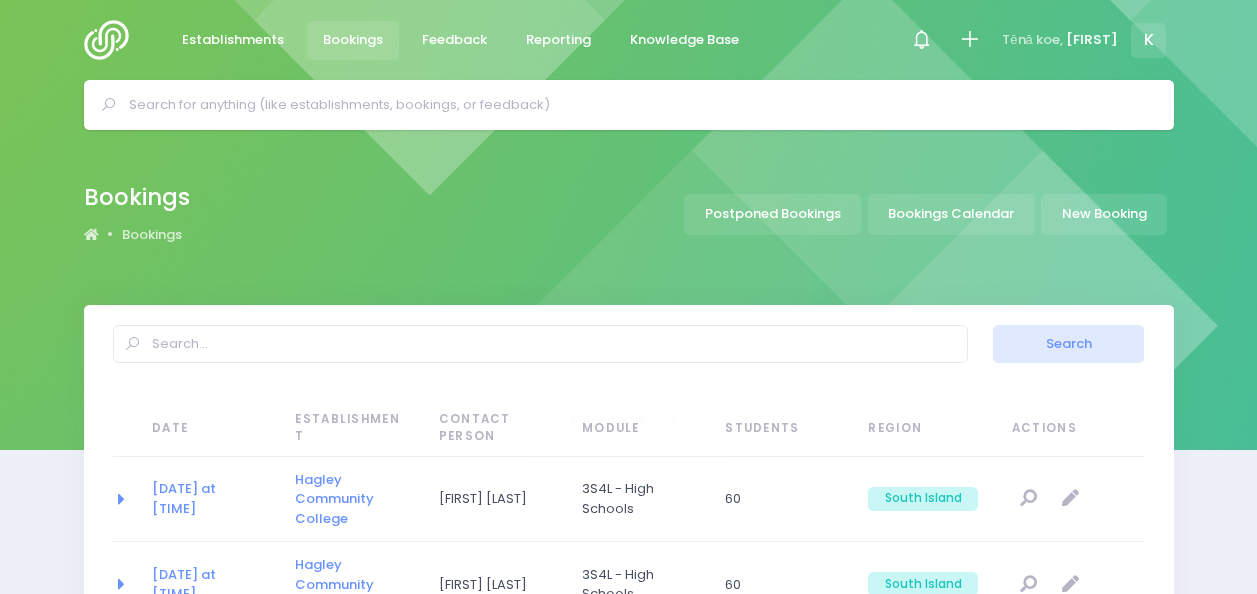 select on "20" 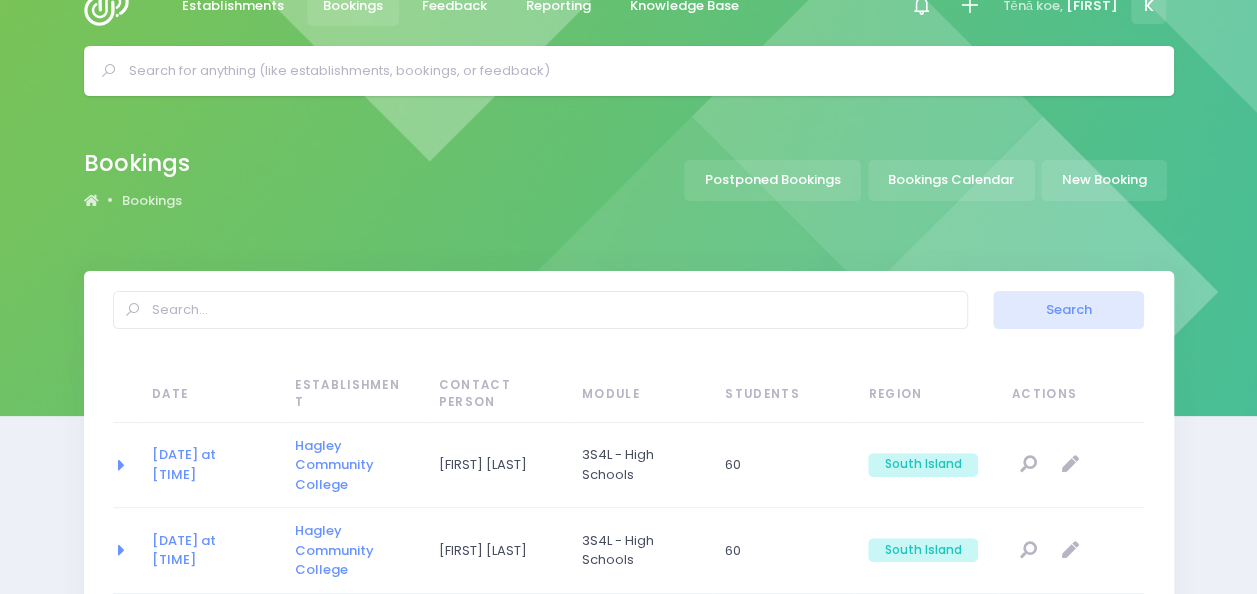 scroll, scrollTop: 0, scrollLeft: 0, axis: both 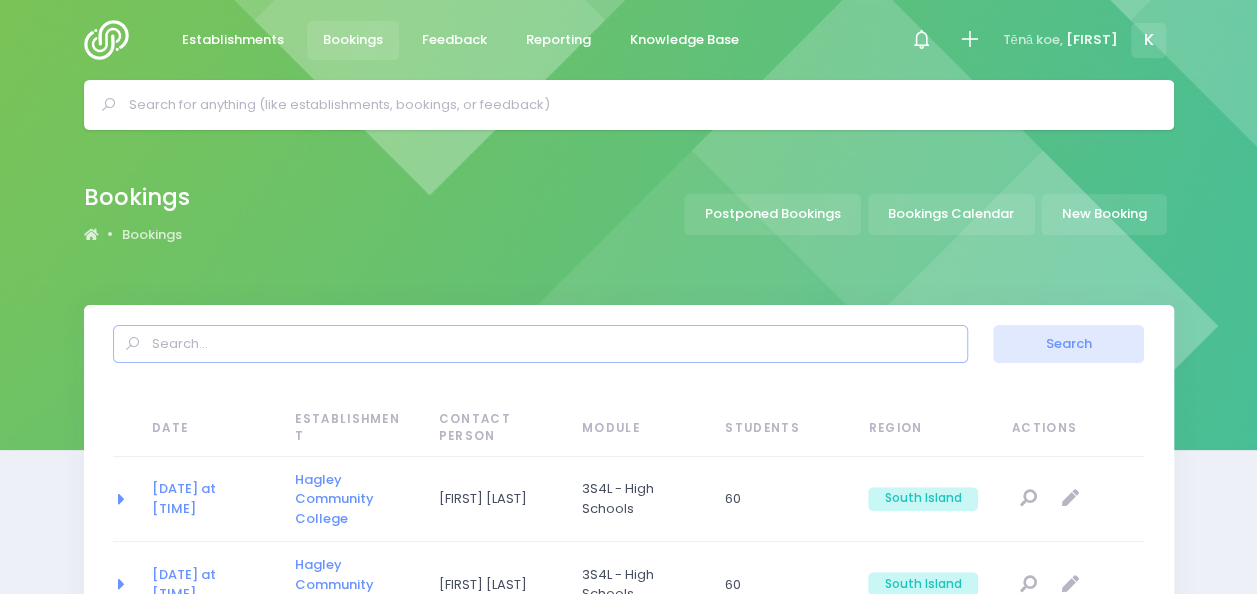 click at bounding box center (540, 344) 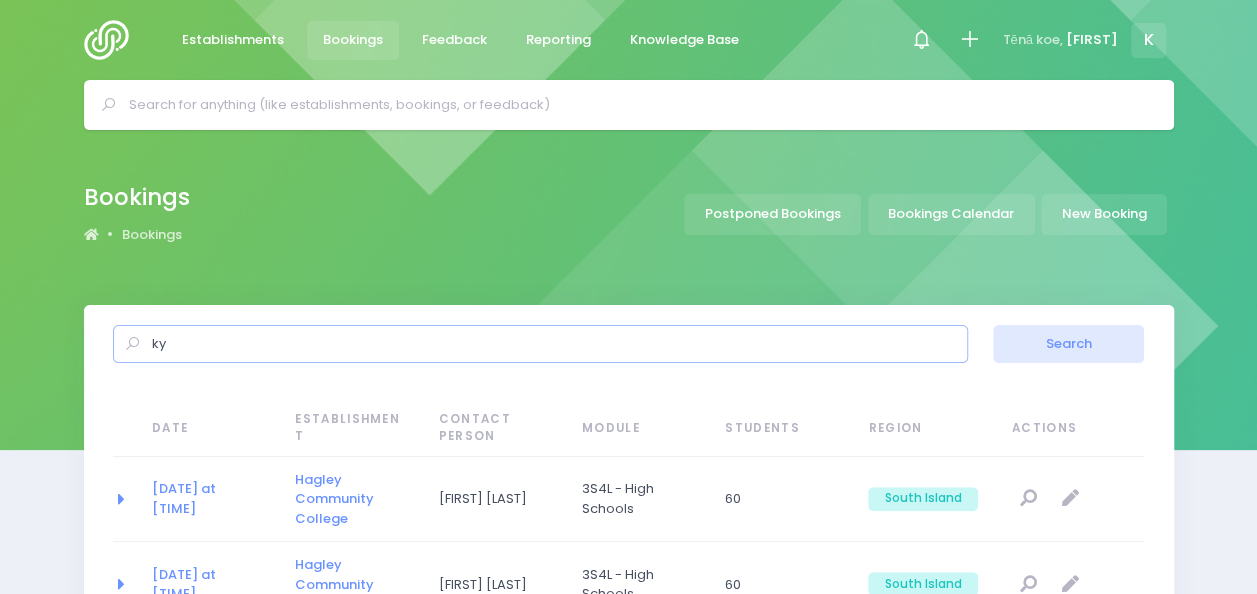 type on "k" 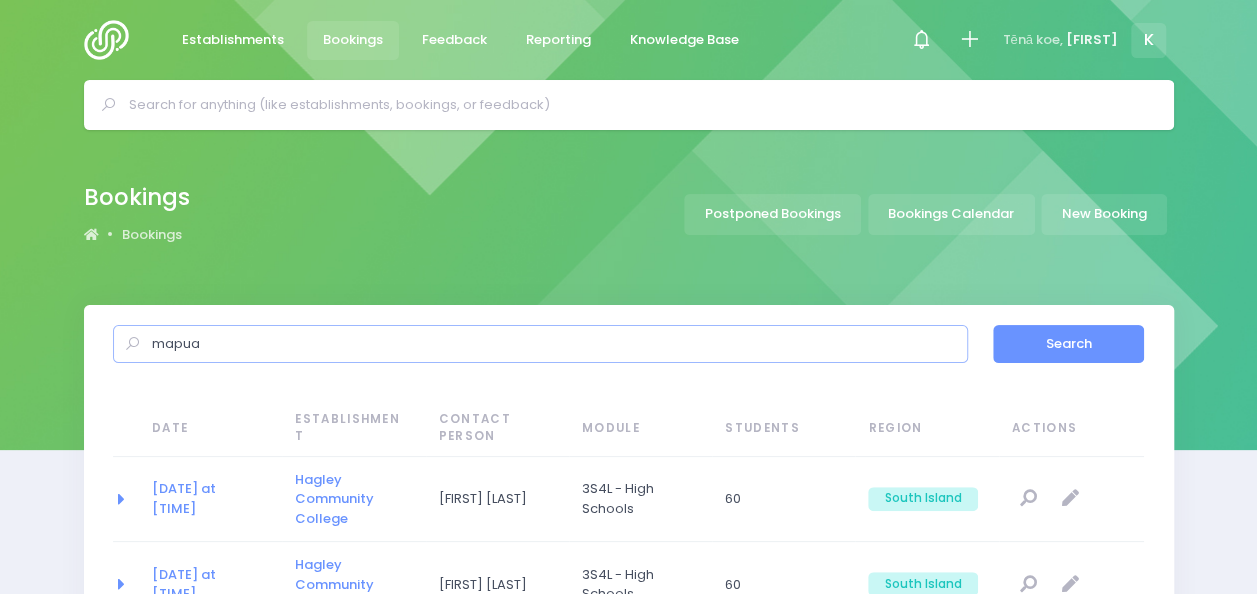 type on "mapua" 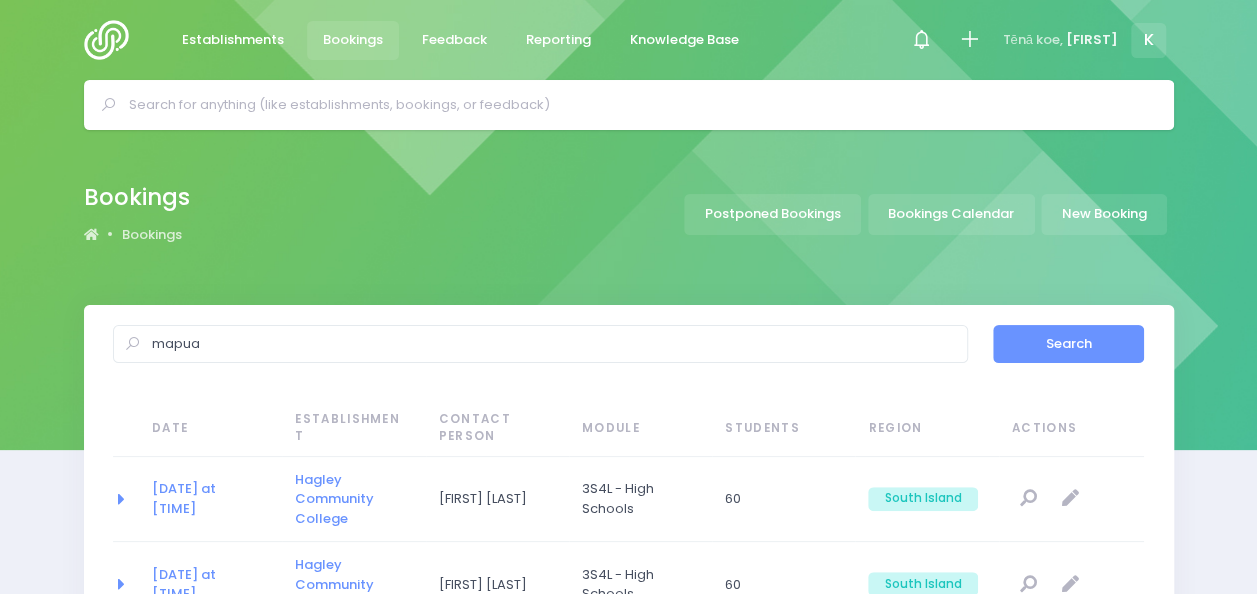 click on "Search" at bounding box center [1068, 344] 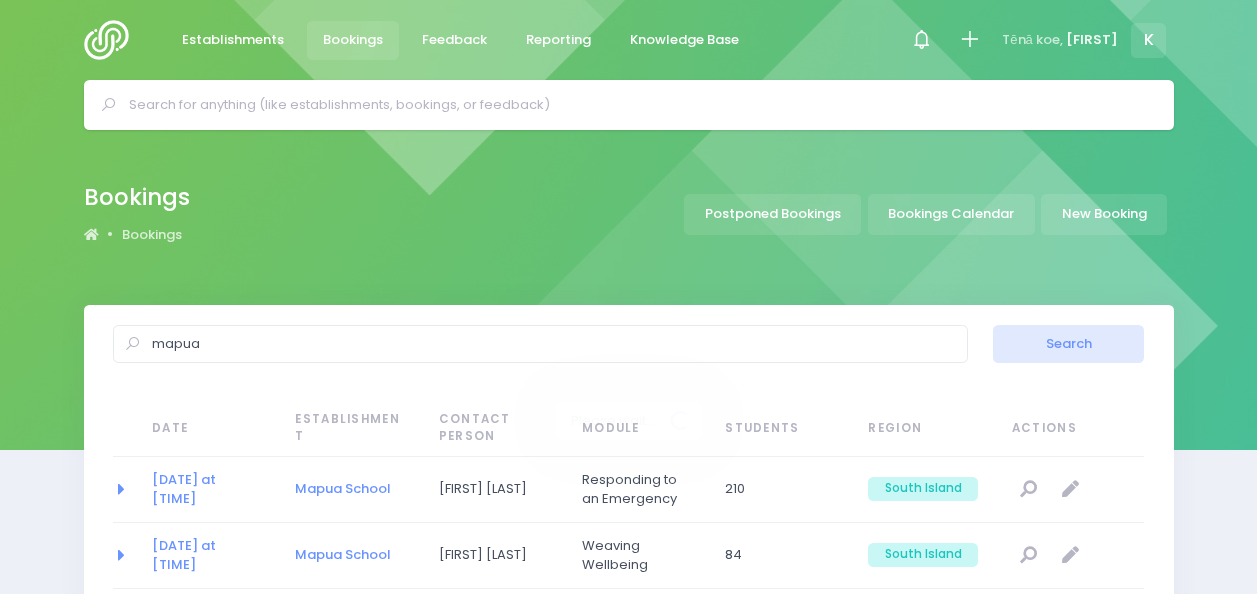 select on "20" 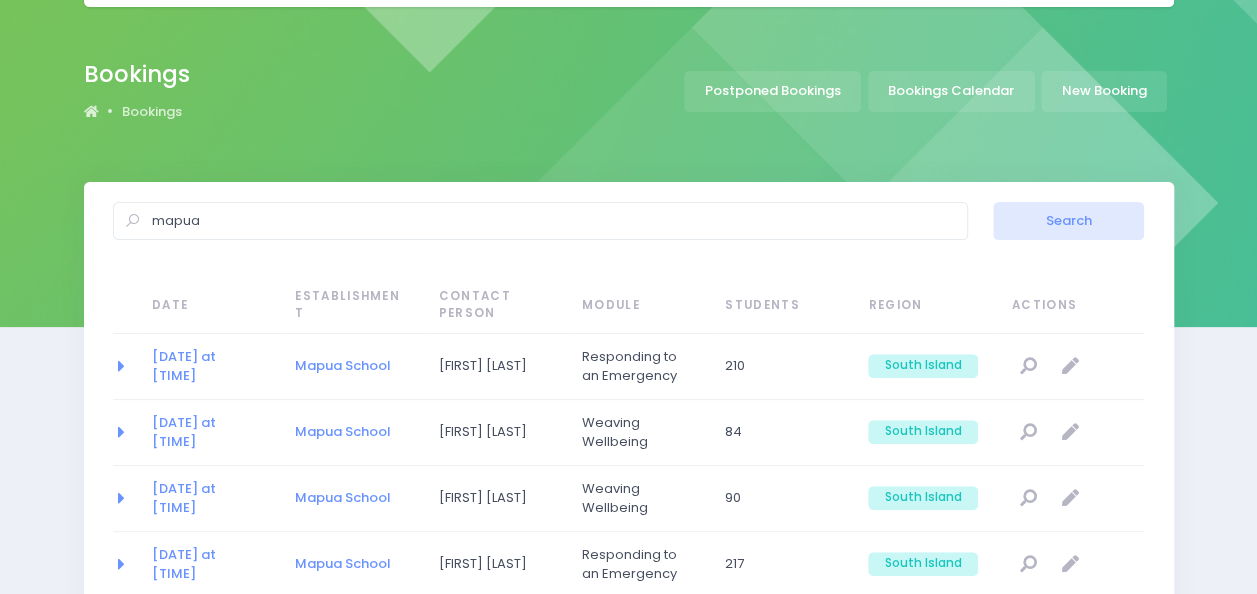 scroll, scrollTop: 0, scrollLeft: 0, axis: both 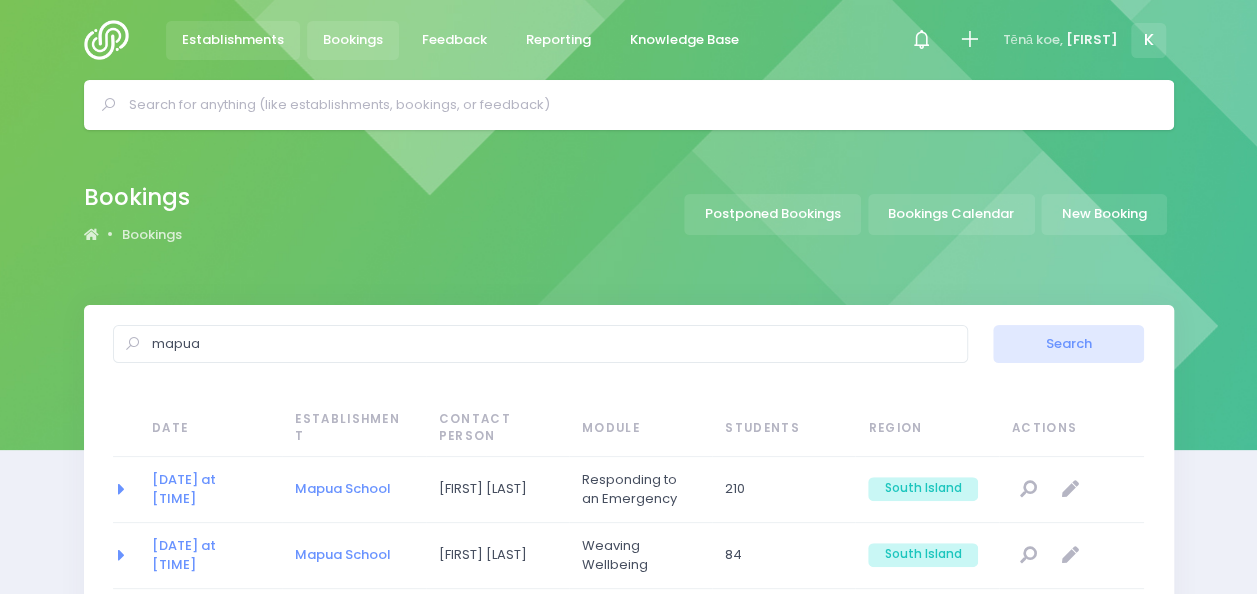click on "Establishments" at bounding box center (233, 40) 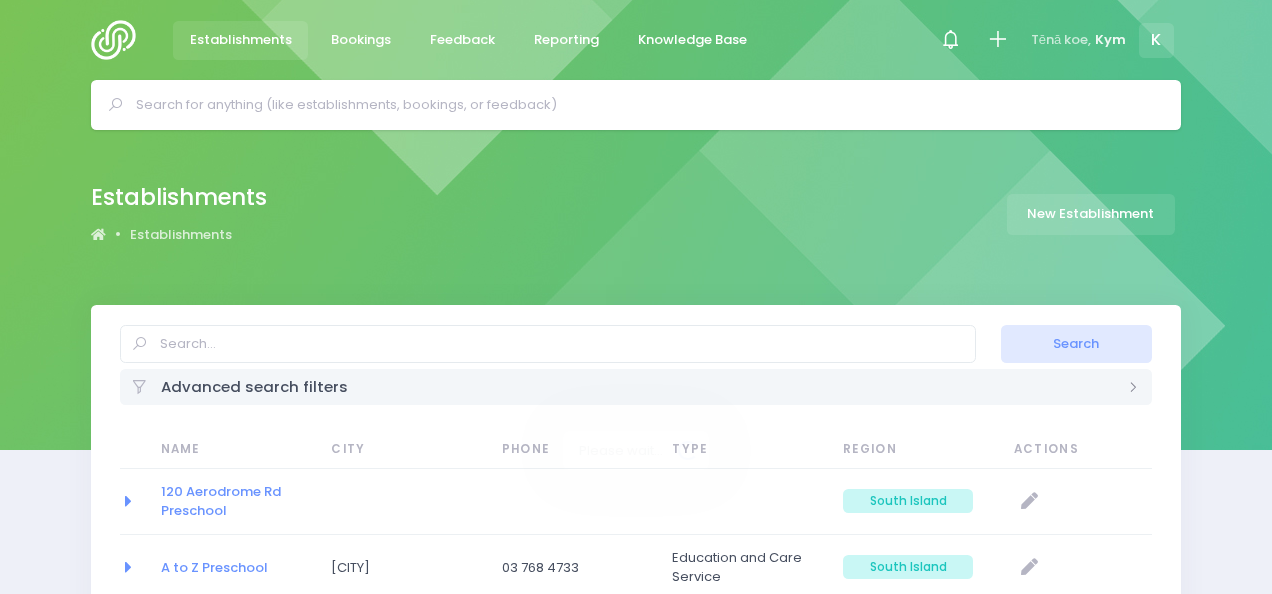 select on "20" 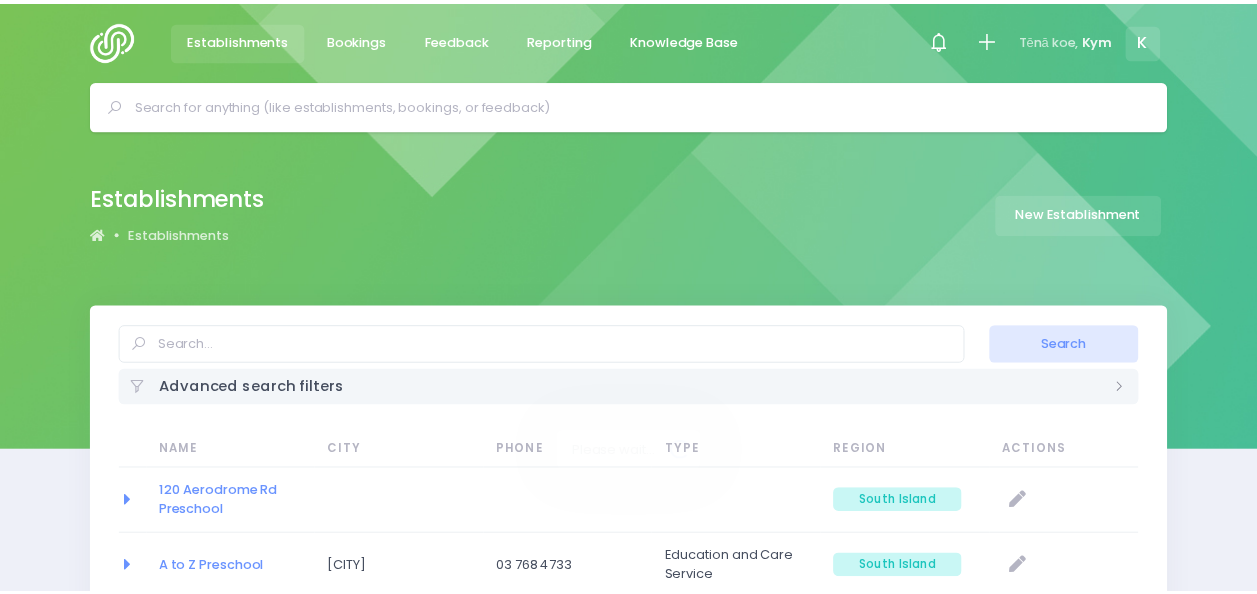scroll, scrollTop: 0, scrollLeft: 0, axis: both 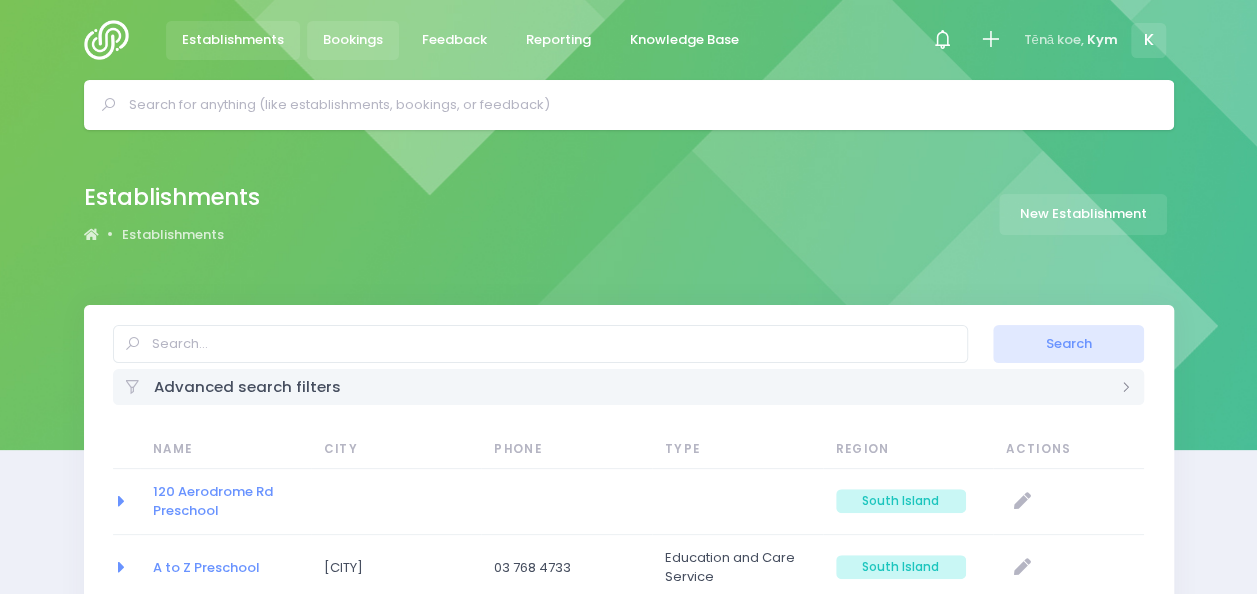 click on "Bookings" at bounding box center [353, 40] 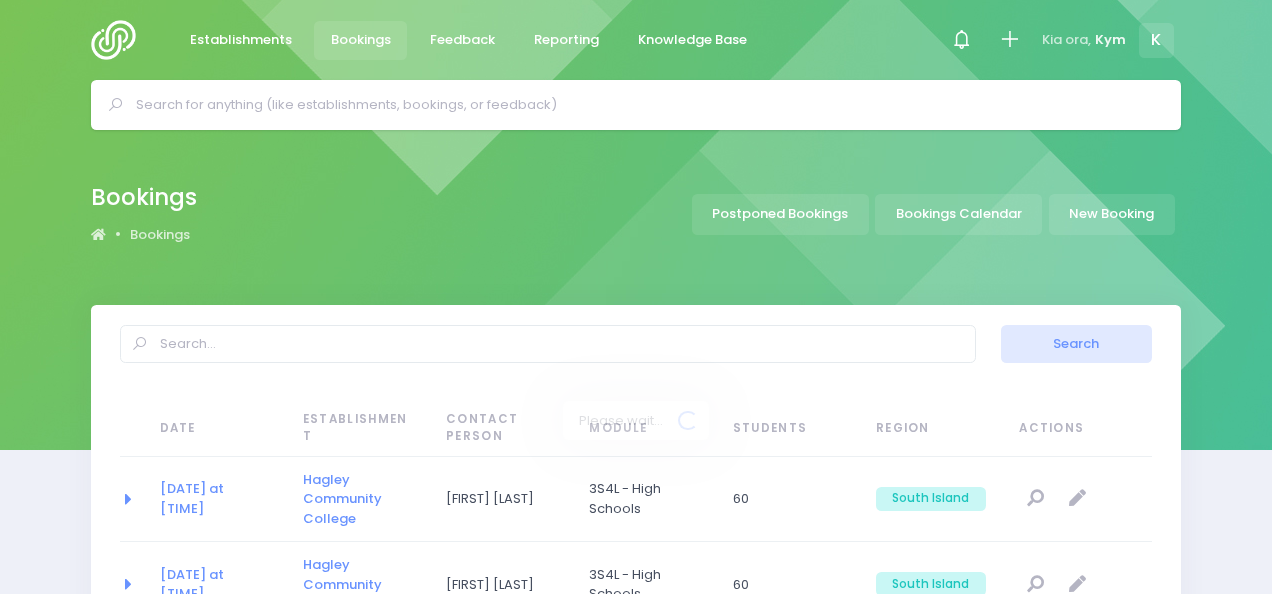 select on "20" 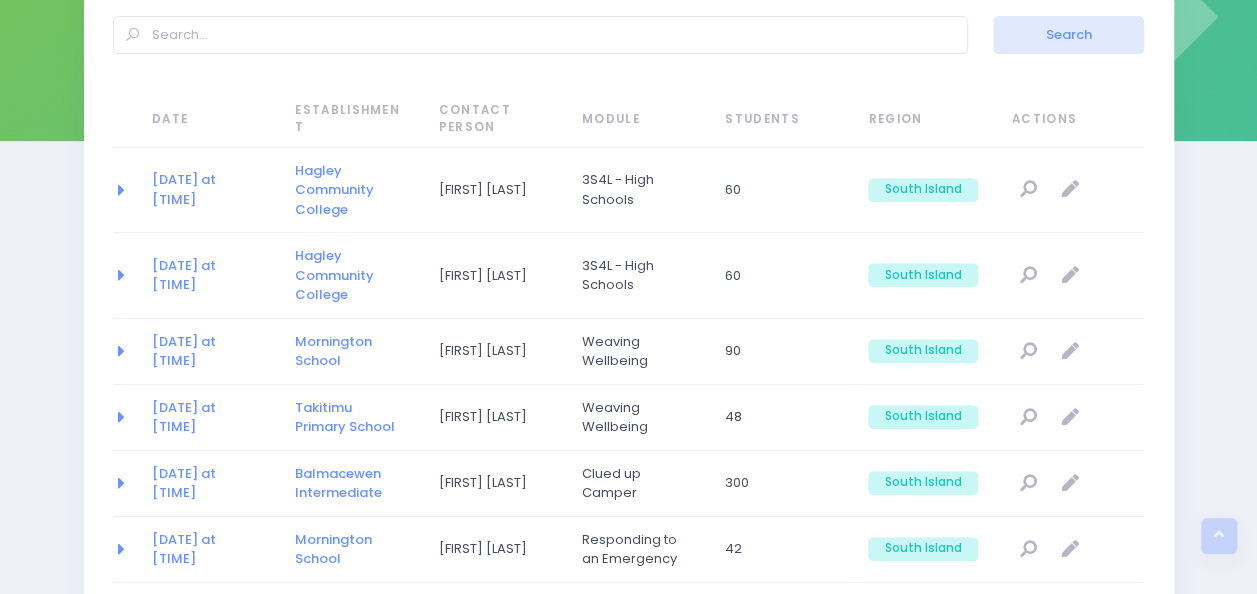 scroll, scrollTop: 0, scrollLeft: 0, axis: both 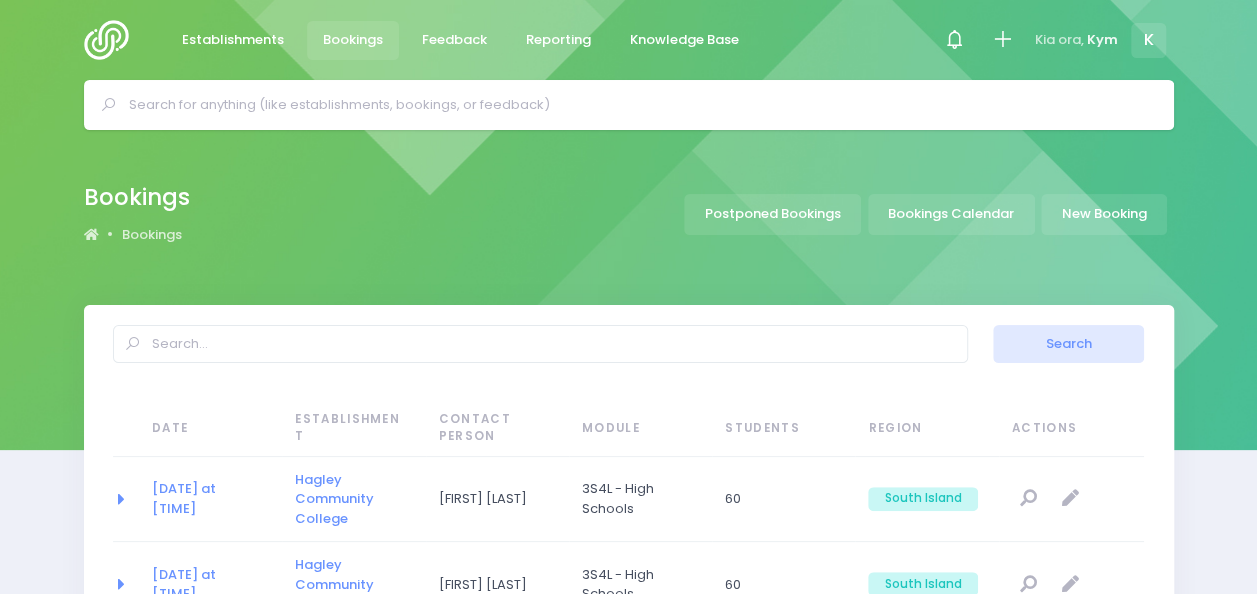 click at bounding box center [112, 40] 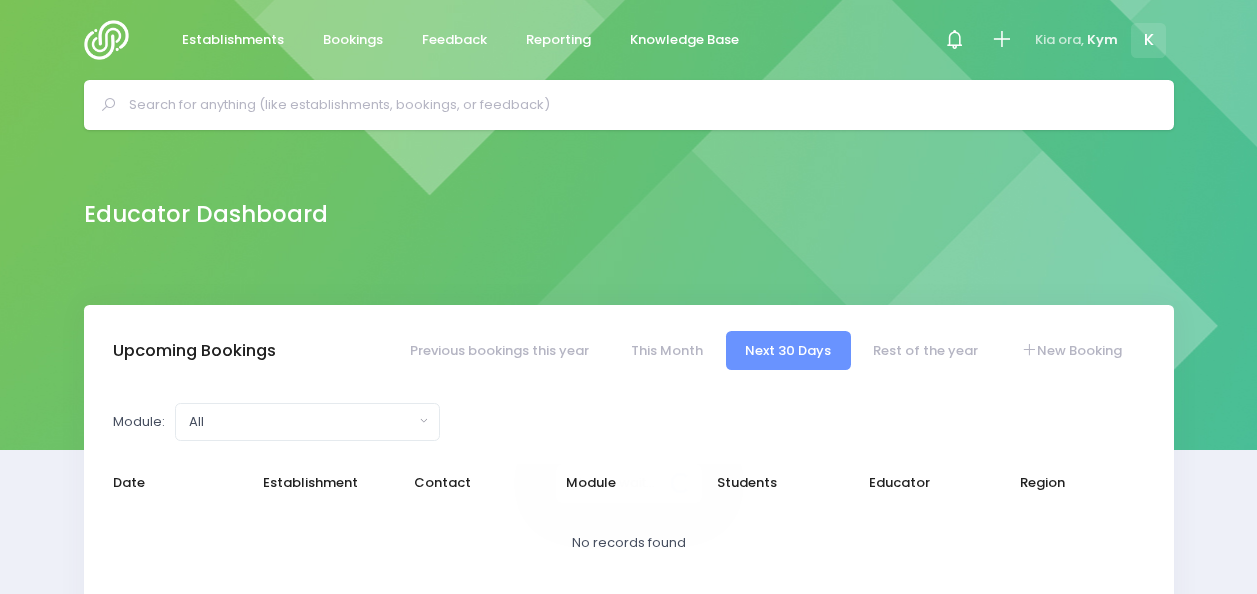 select on "5" 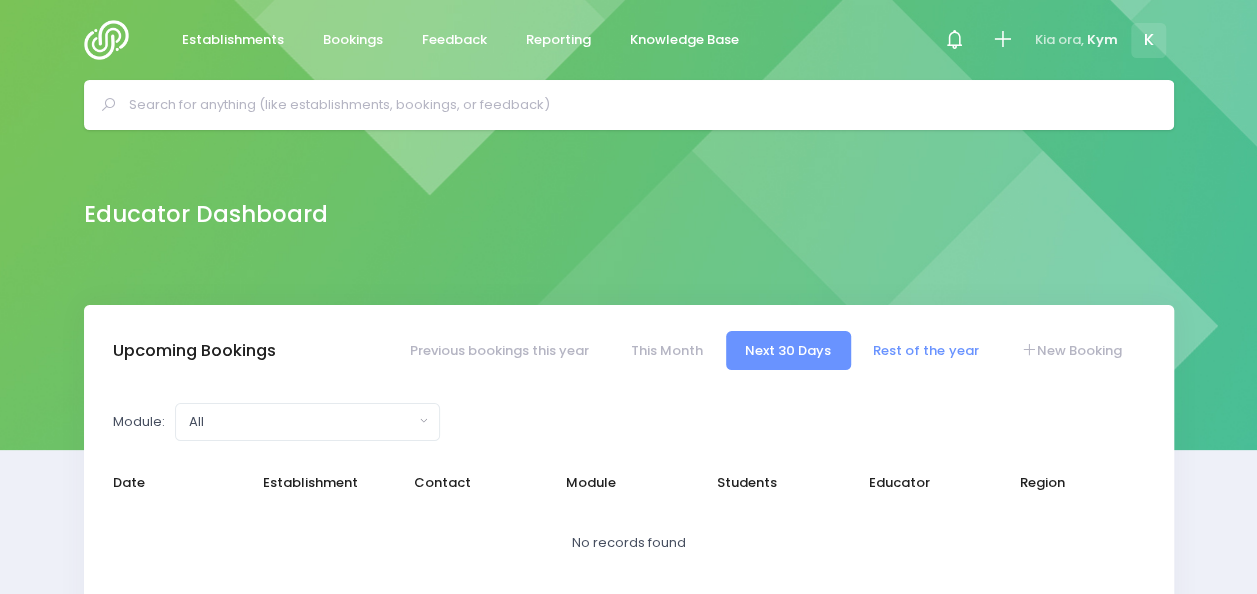click on "Rest of the year" at bounding box center [926, 350] 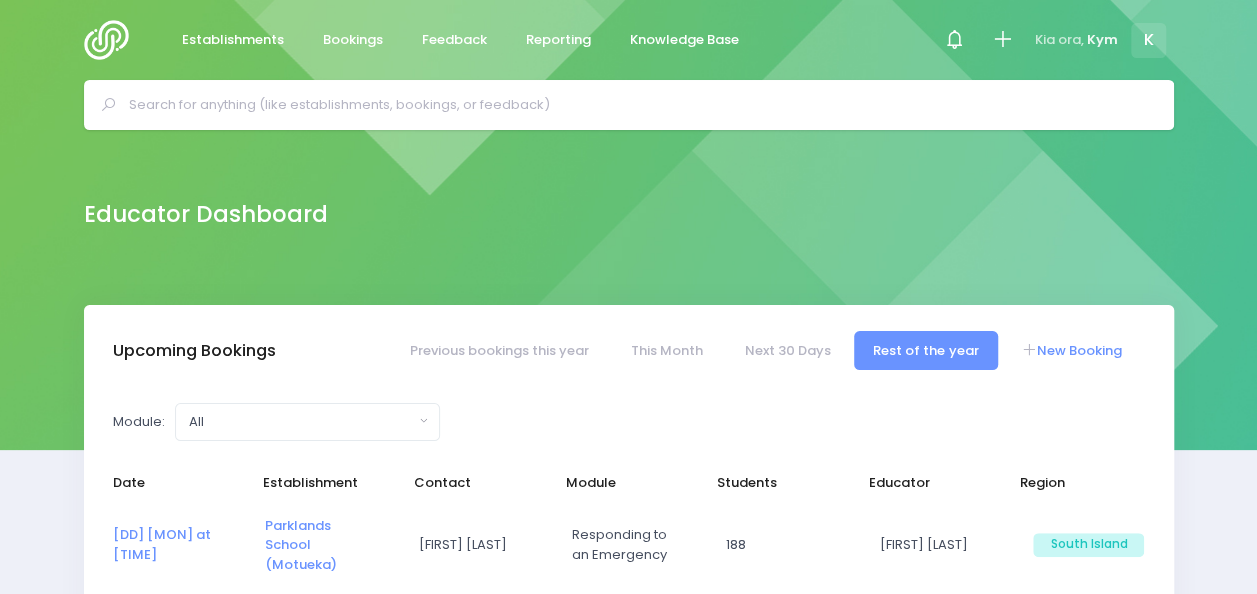 select on "5" 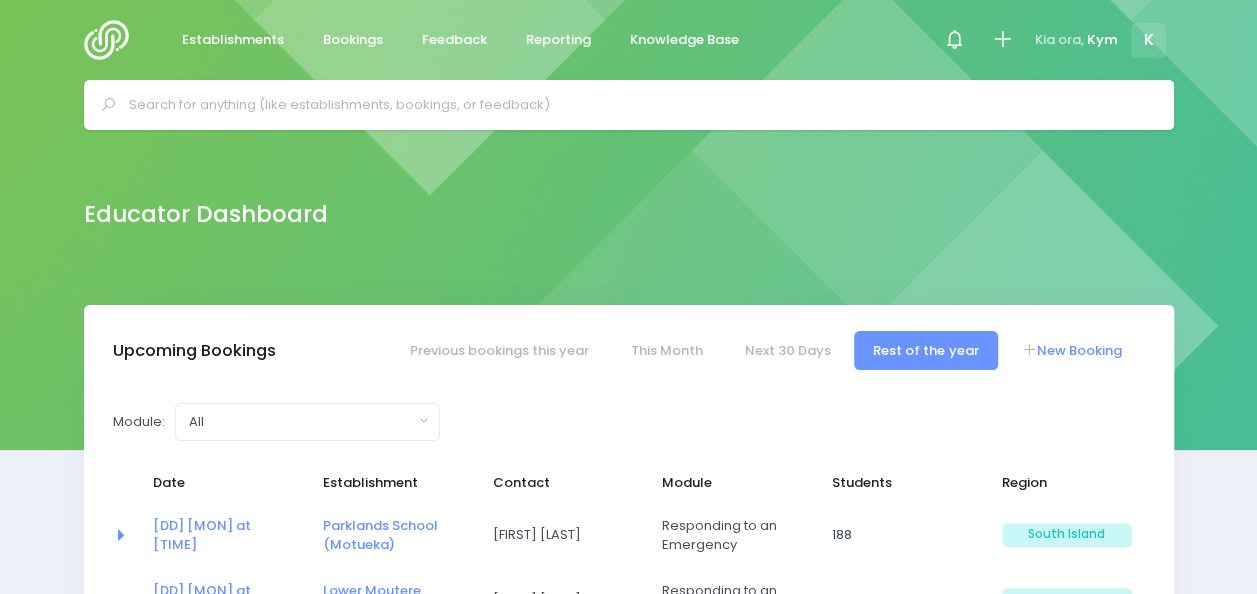 click on "New Booking" at bounding box center (1071, 350) 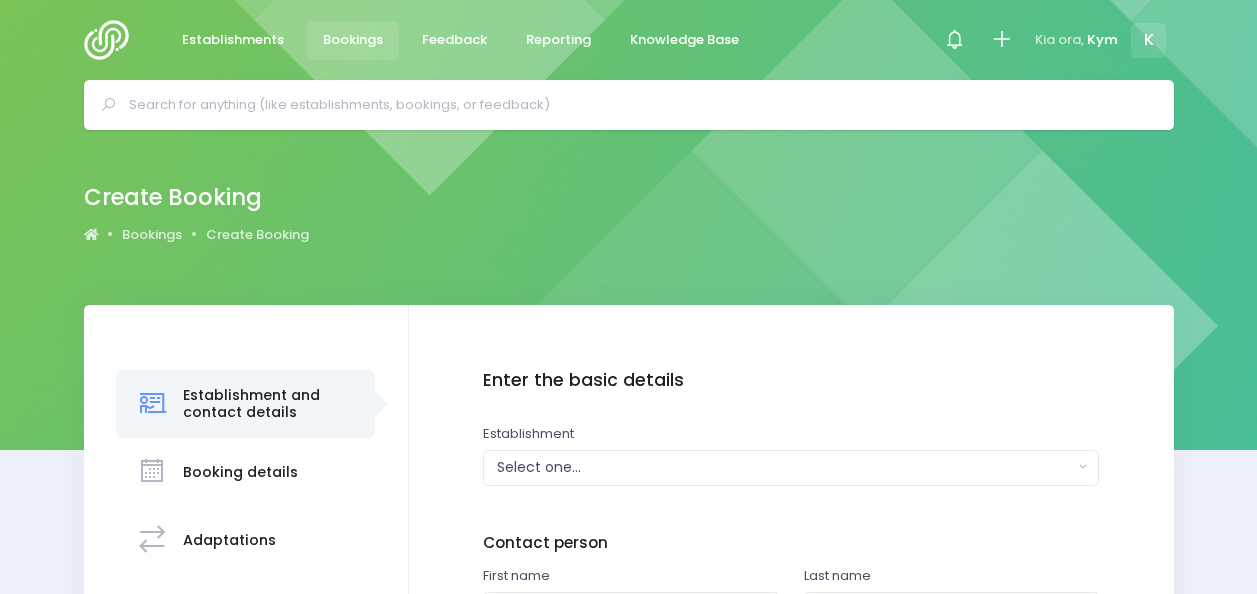 scroll, scrollTop: 0, scrollLeft: 0, axis: both 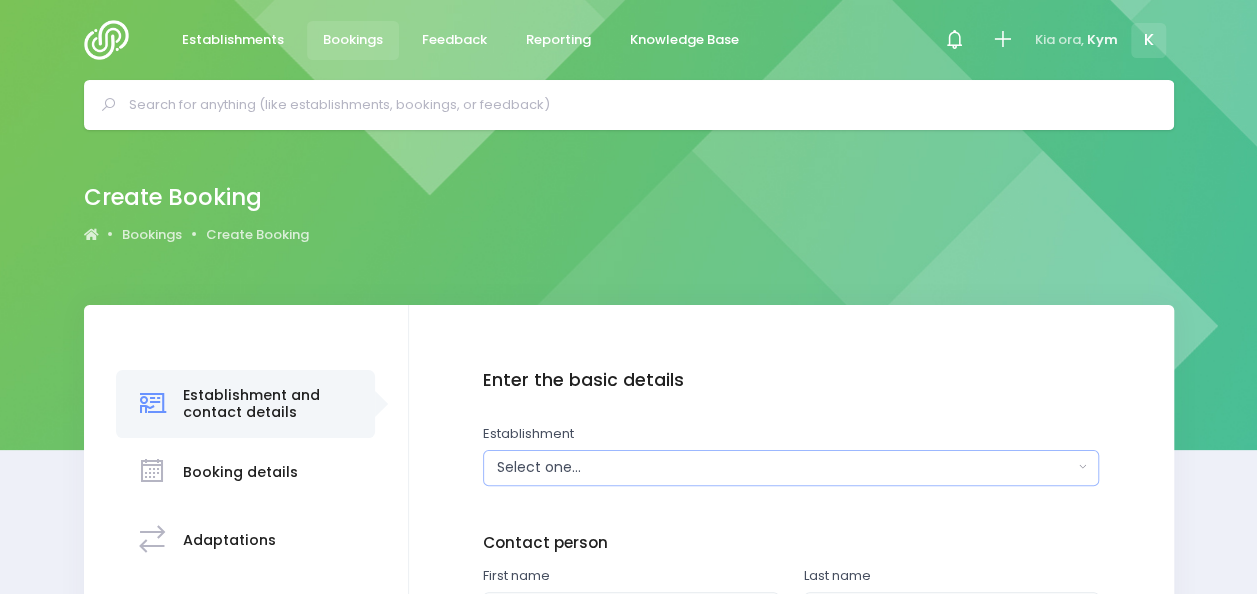 click on "Select one..." at bounding box center [791, 468] 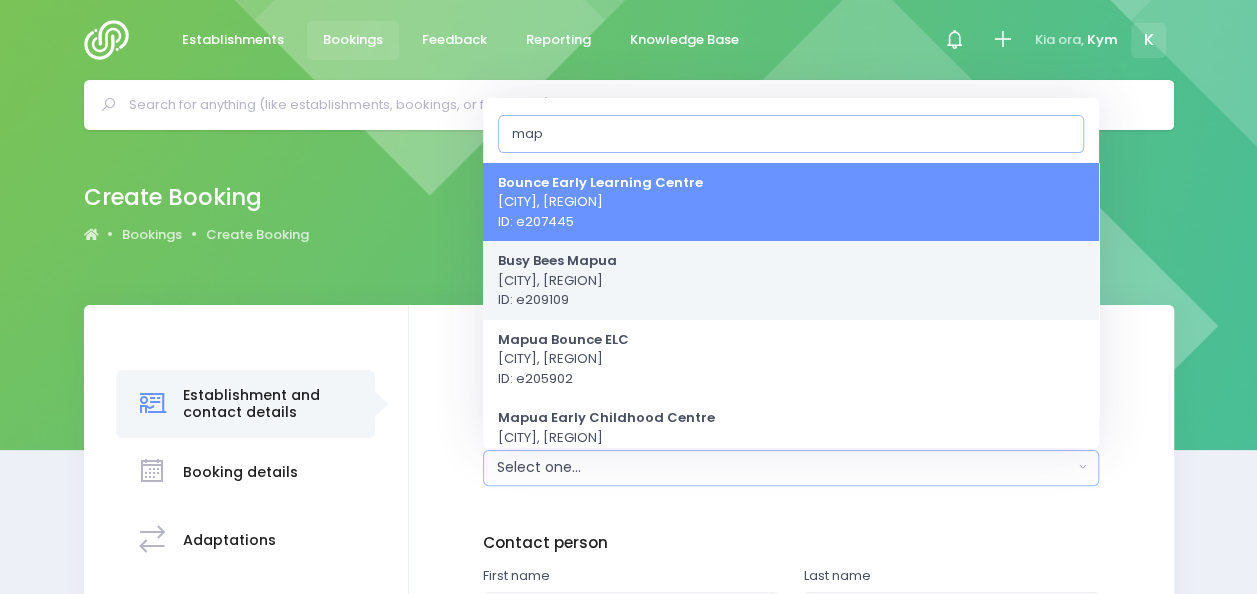 type on "map" 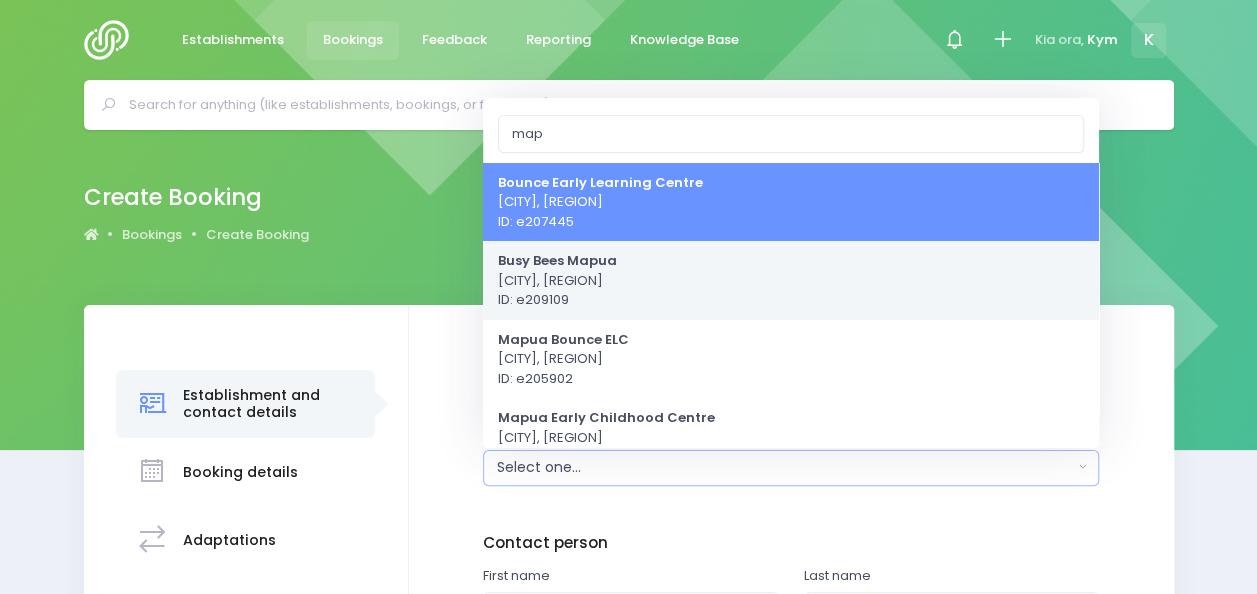 click on "Busy Bees Mapua" at bounding box center (557, 260) 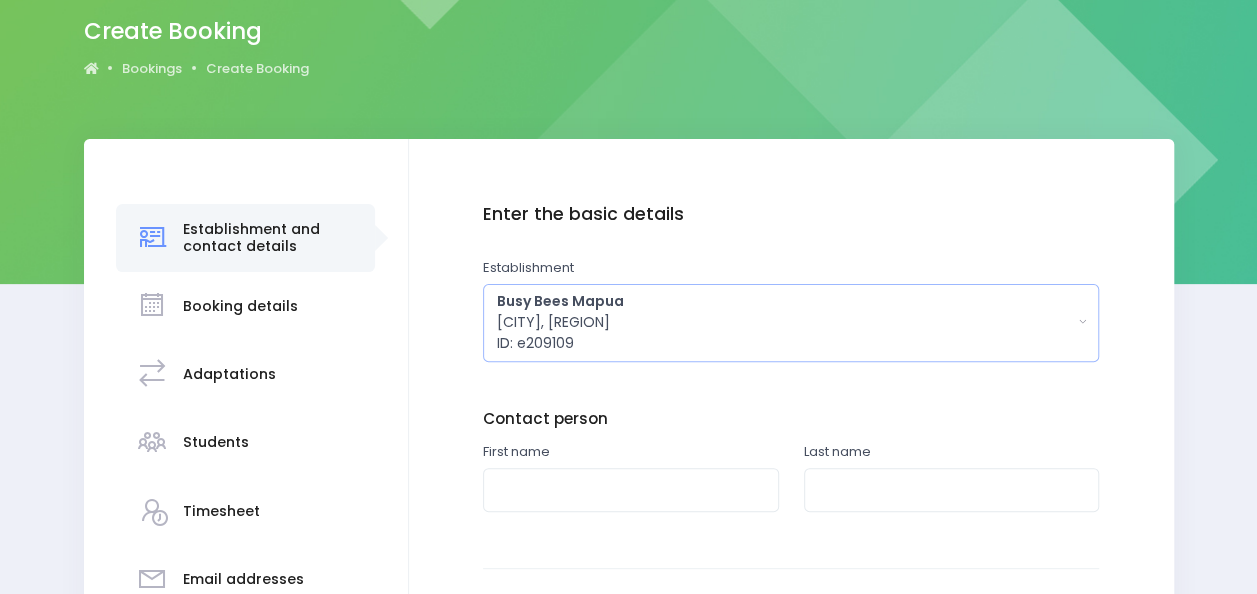 scroll, scrollTop: 168, scrollLeft: 0, axis: vertical 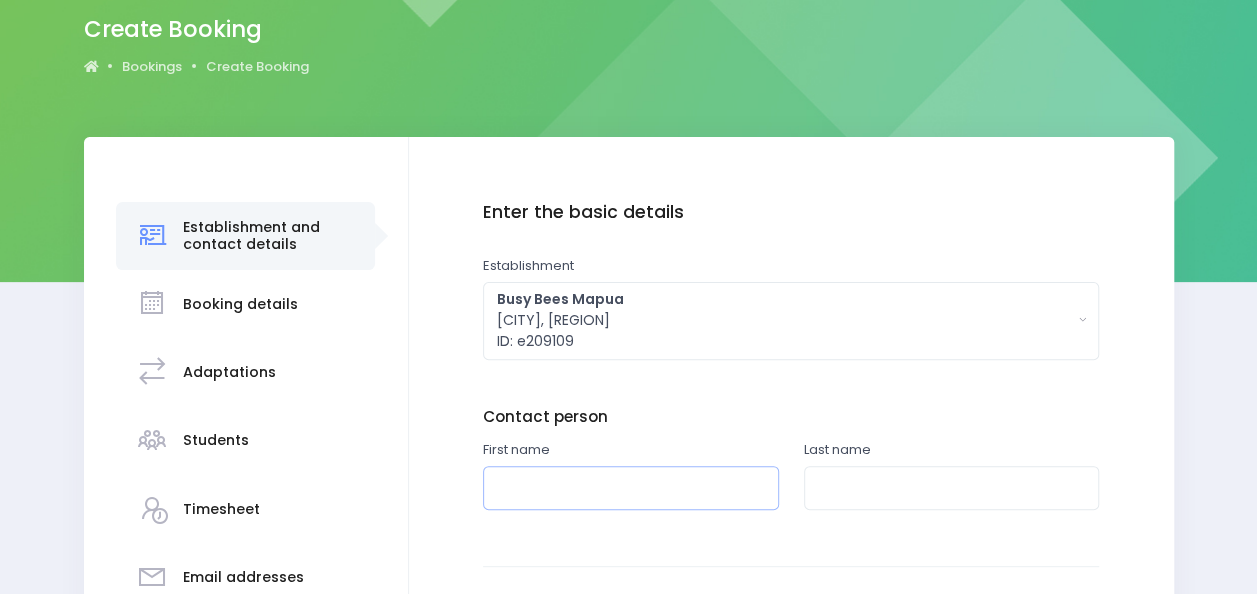 click at bounding box center (631, 488) 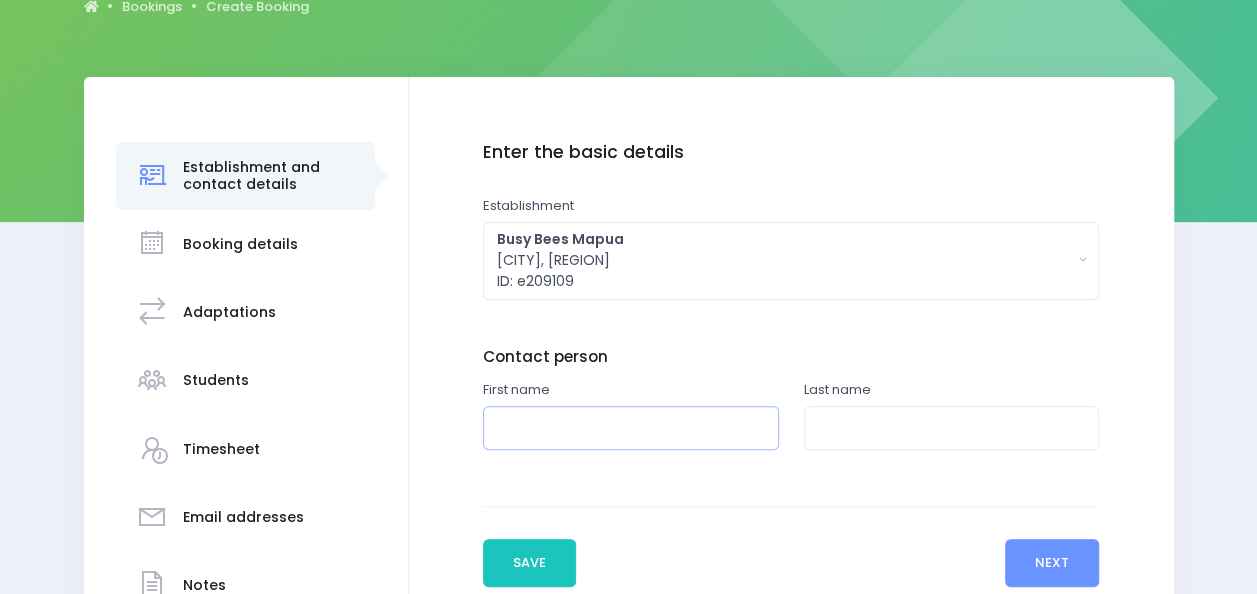 scroll, scrollTop: 0, scrollLeft: 0, axis: both 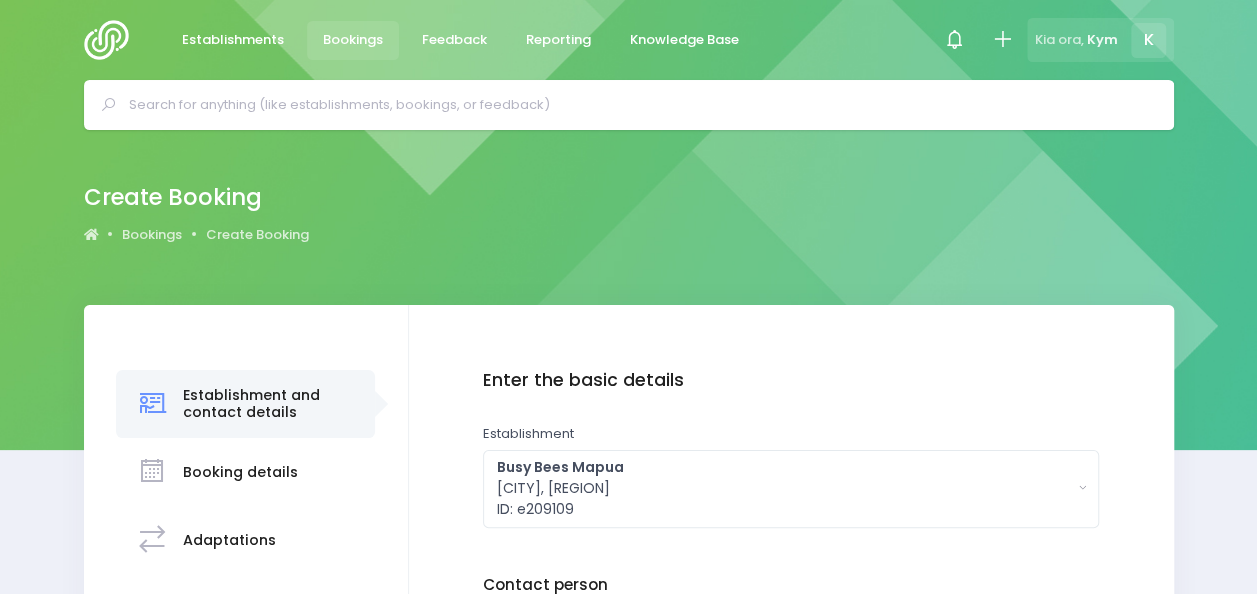 click on "Kia ora,
[FIRST]
[INITIAL]" at bounding box center (1100, 40) 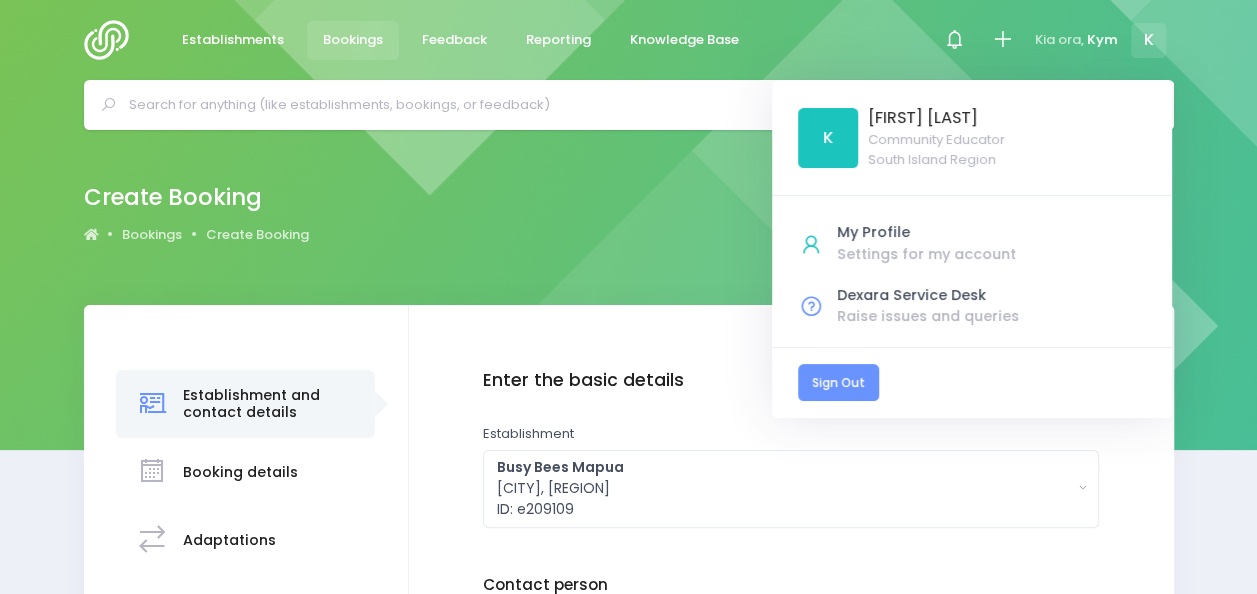 click on "Sign Out" at bounding box center [838, 382] 